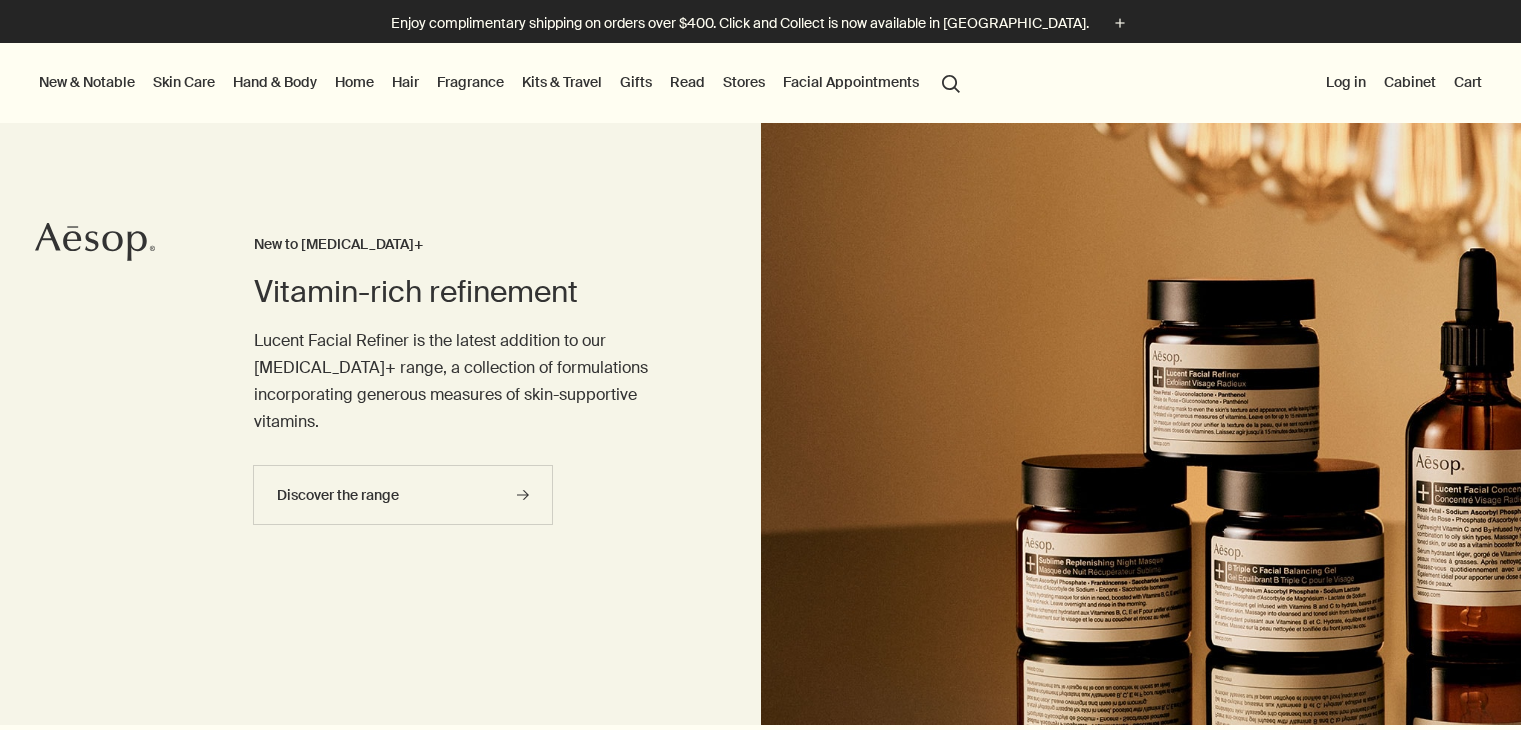 scroll, scrollTop: 0, scrollLeft: 0, axis: both 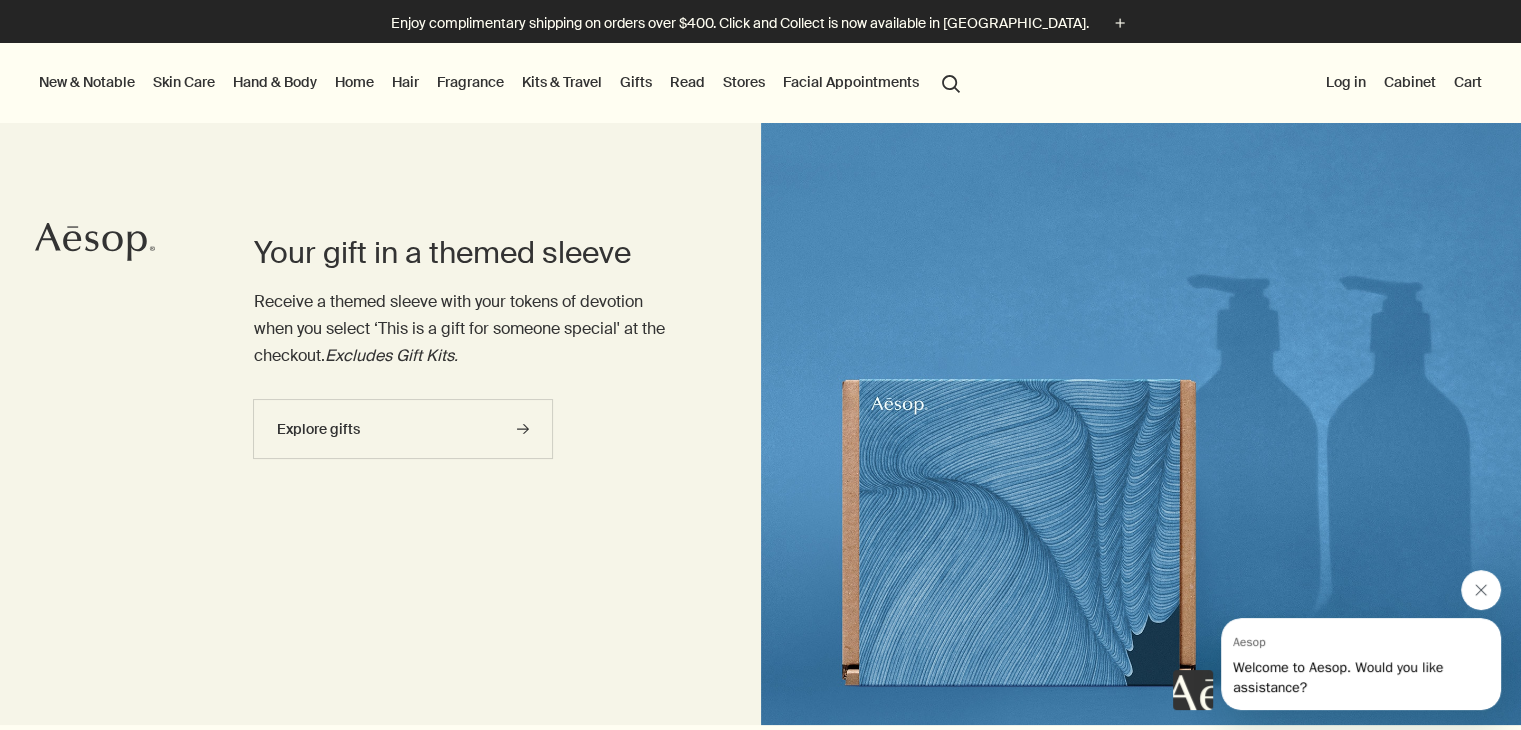 click 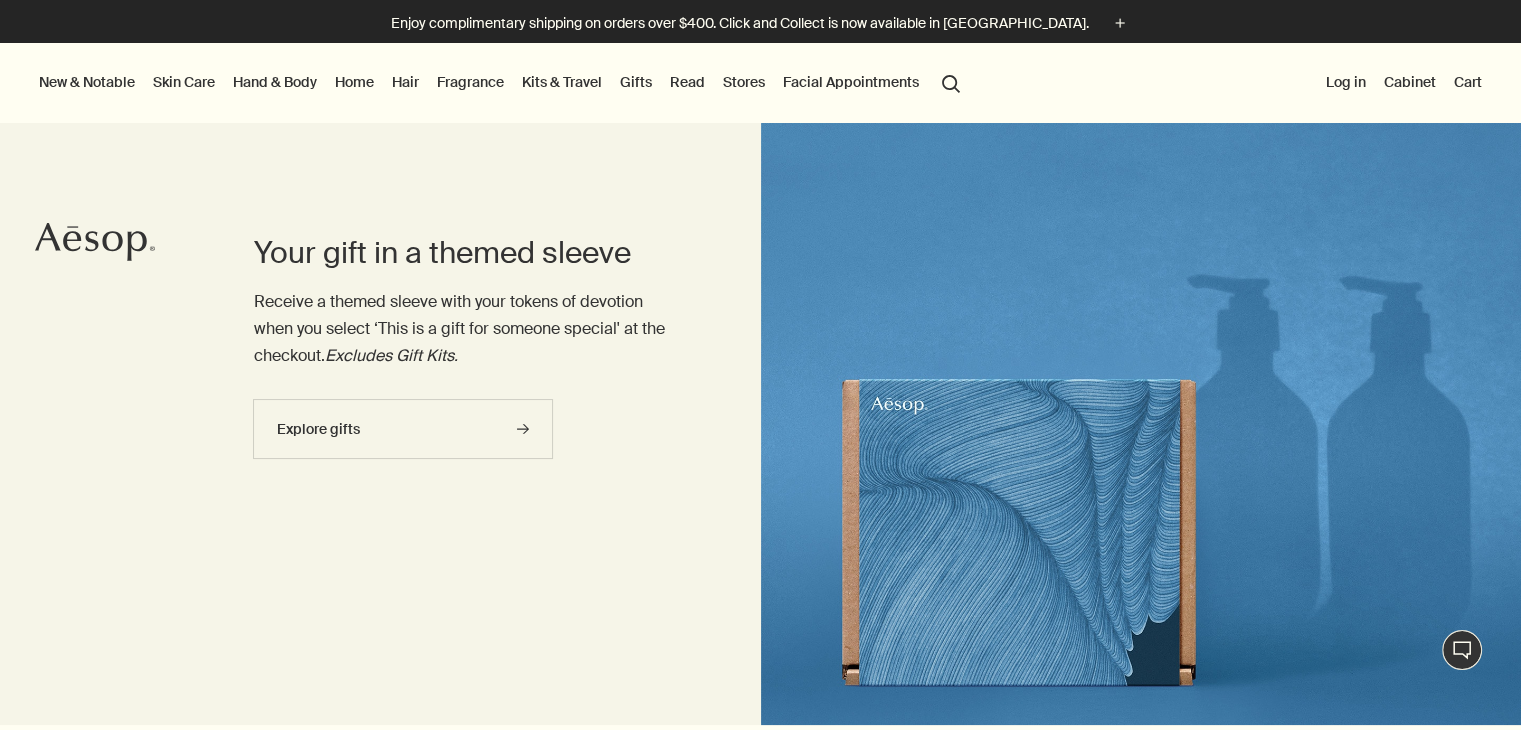 click on "New & Notable" at bounding box center (87, 82) 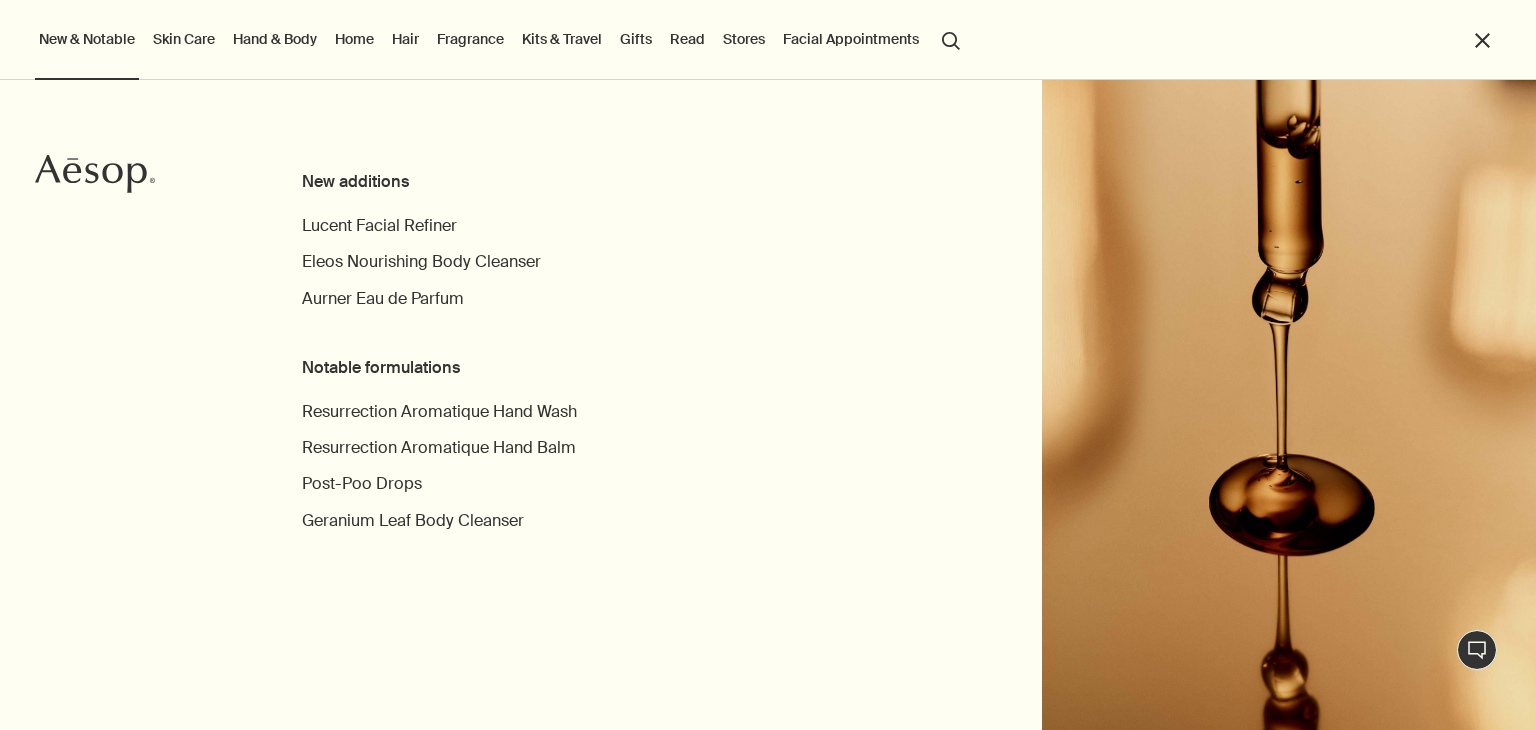 click on "Fragrance" at bounding box center [470, 39] 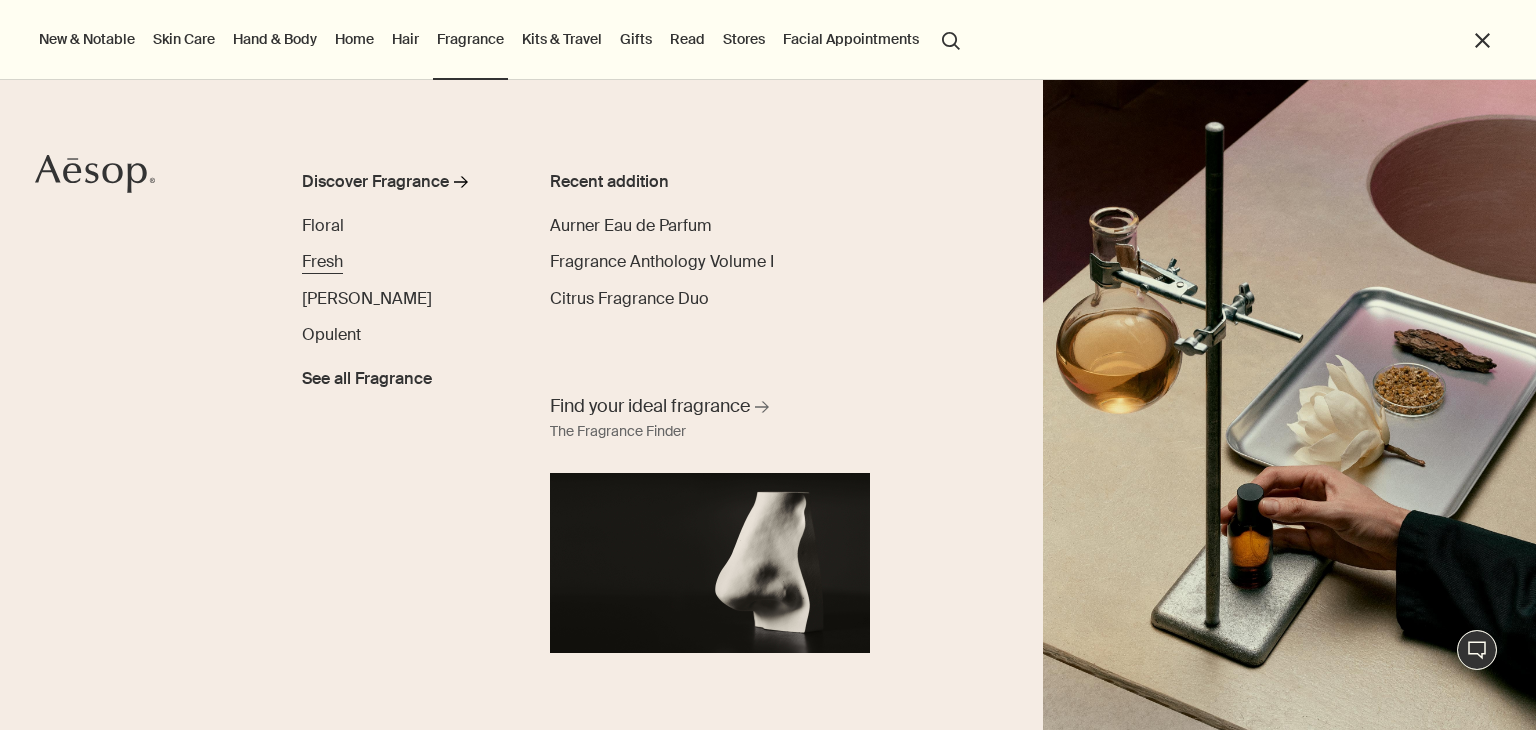 click on "Fresh" at bounding box center [322, 261] 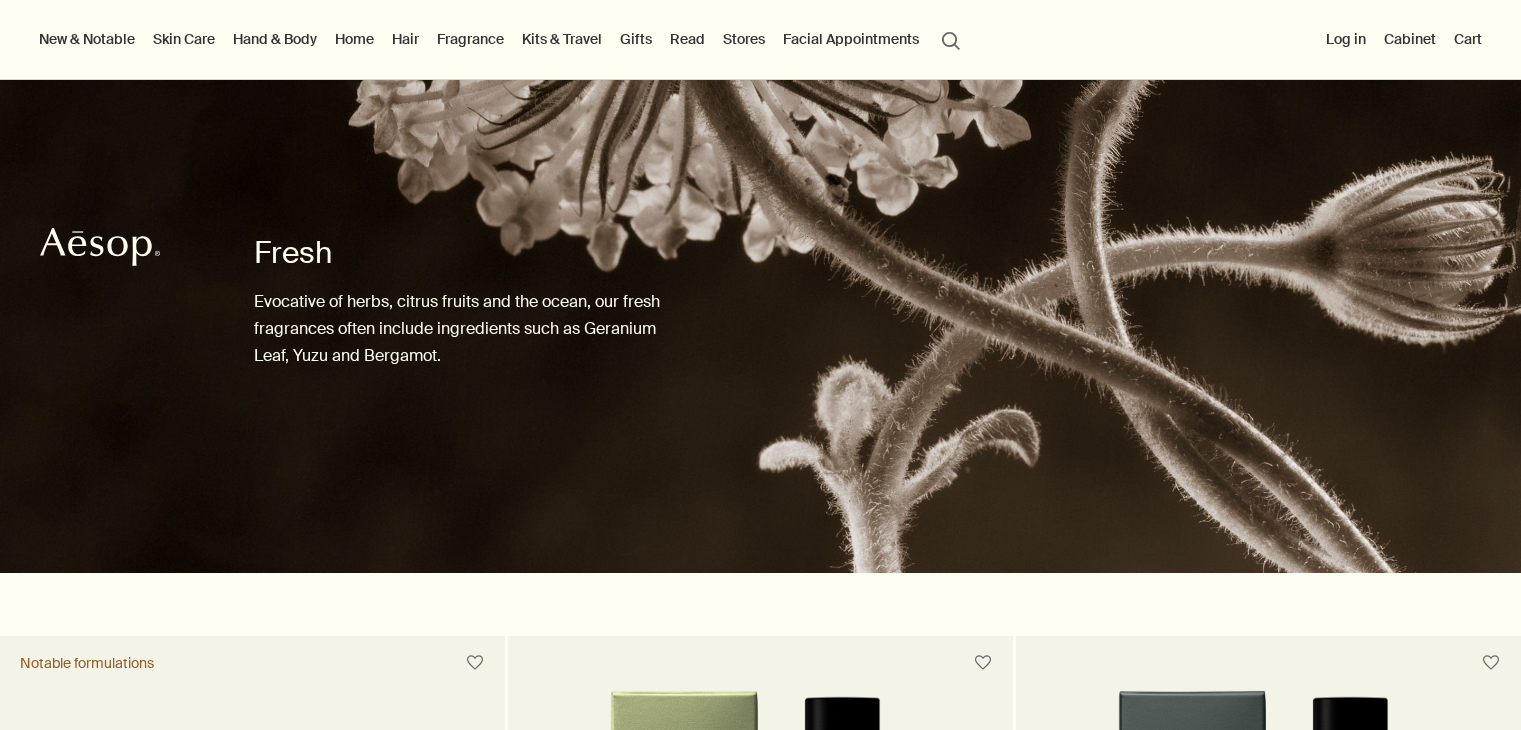 scroll, scrollTop: 600, scrollLeft: 0, axis: vertical 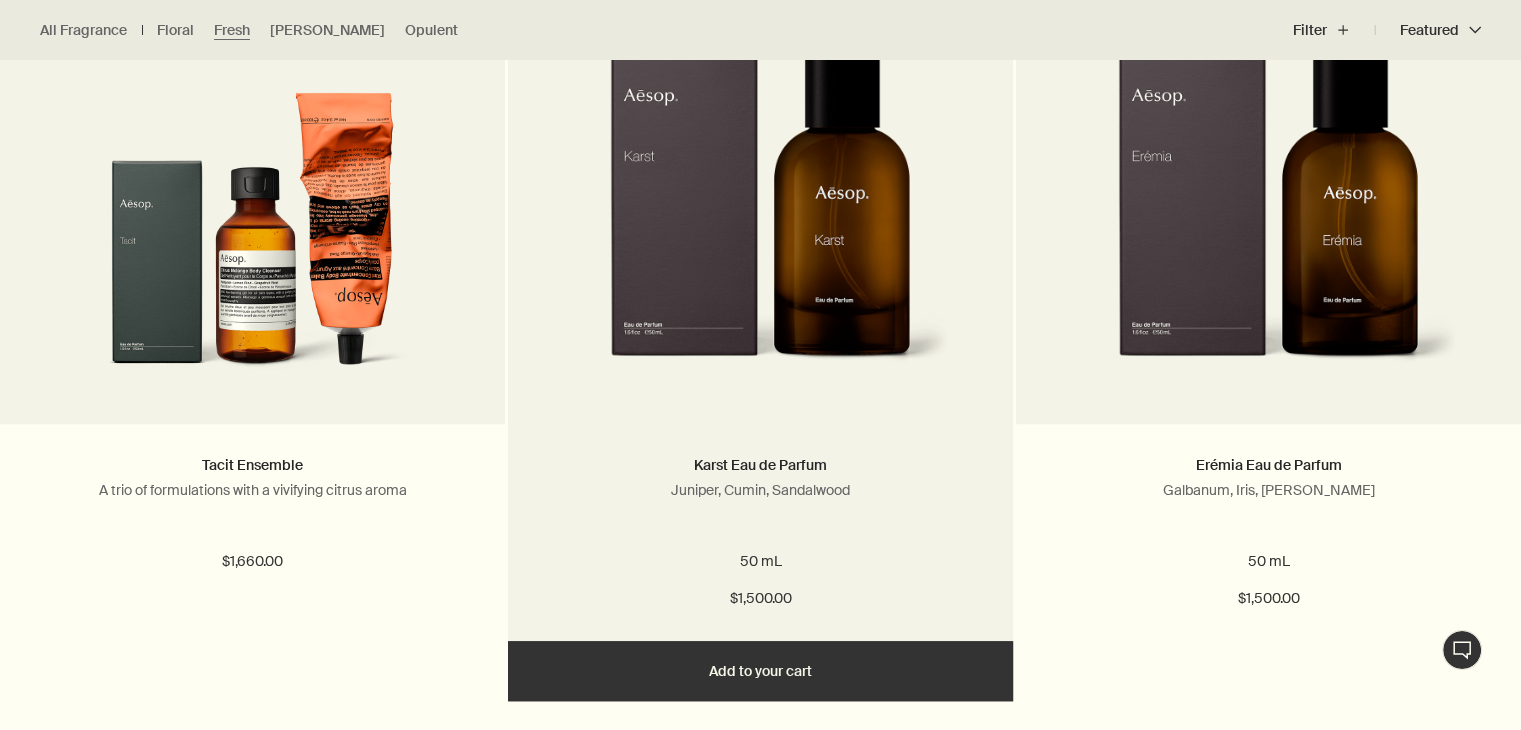 click at bounding box center [760, 209] 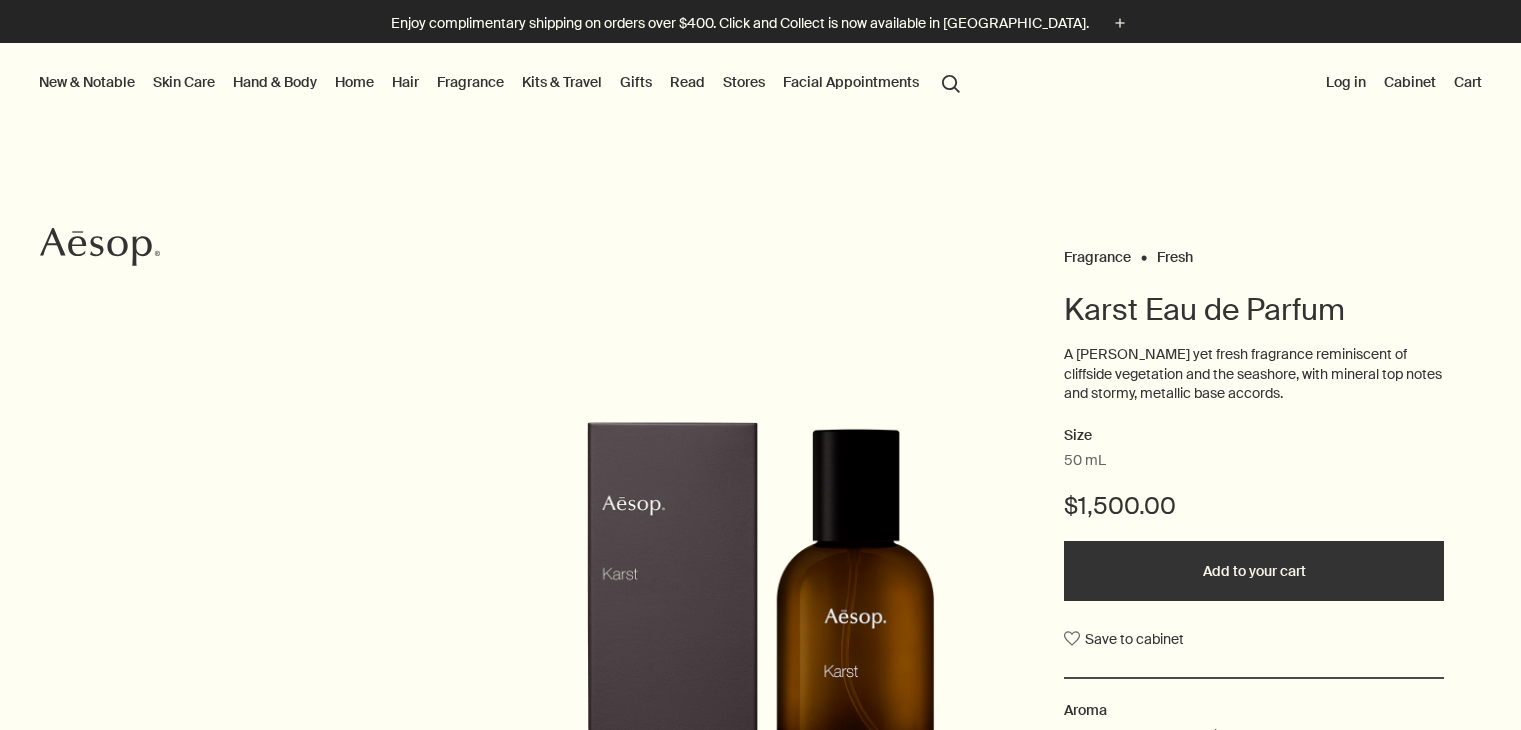 scroll, scrollTop: 0, scrollLeft: 0, axis: both 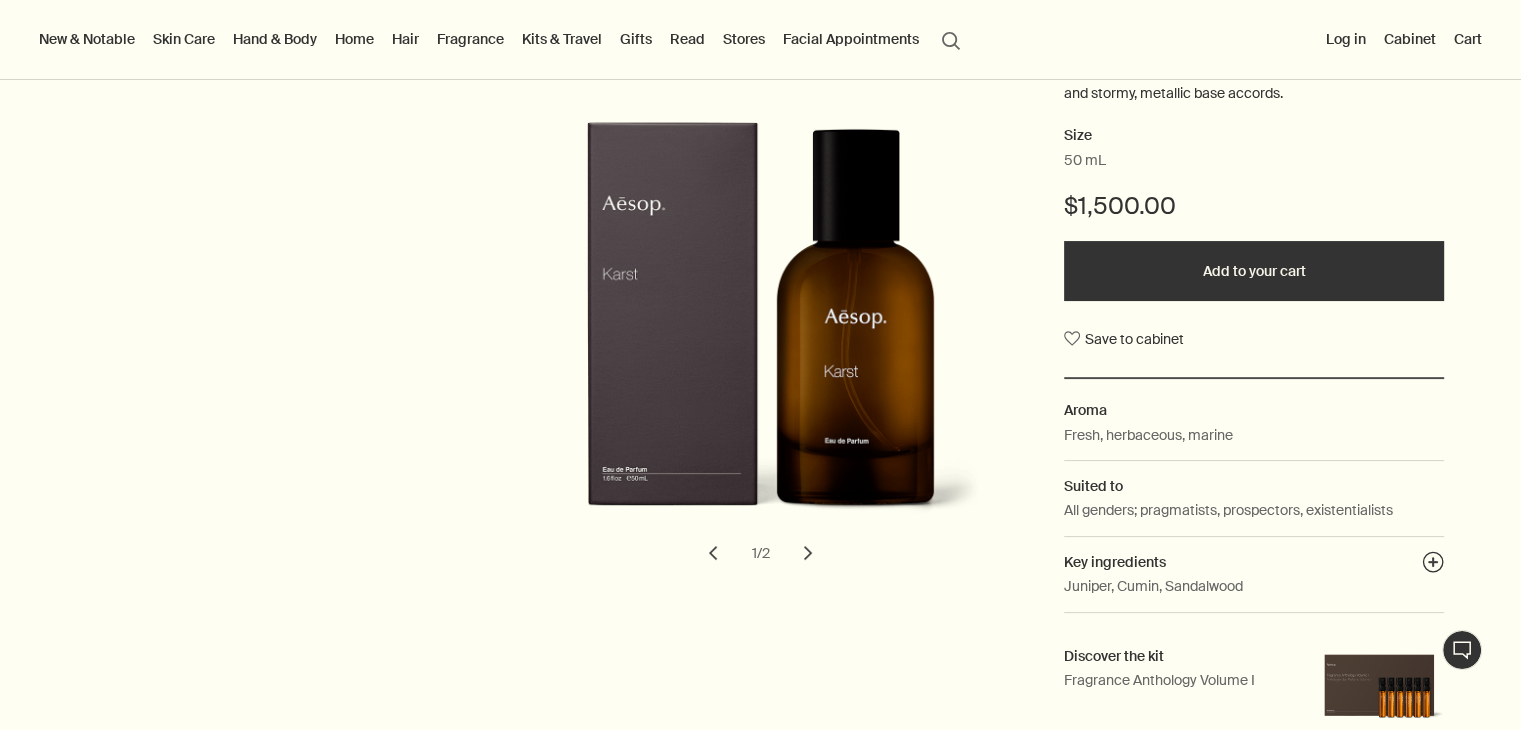 click on "chevron" at bounding box center [808, 553] 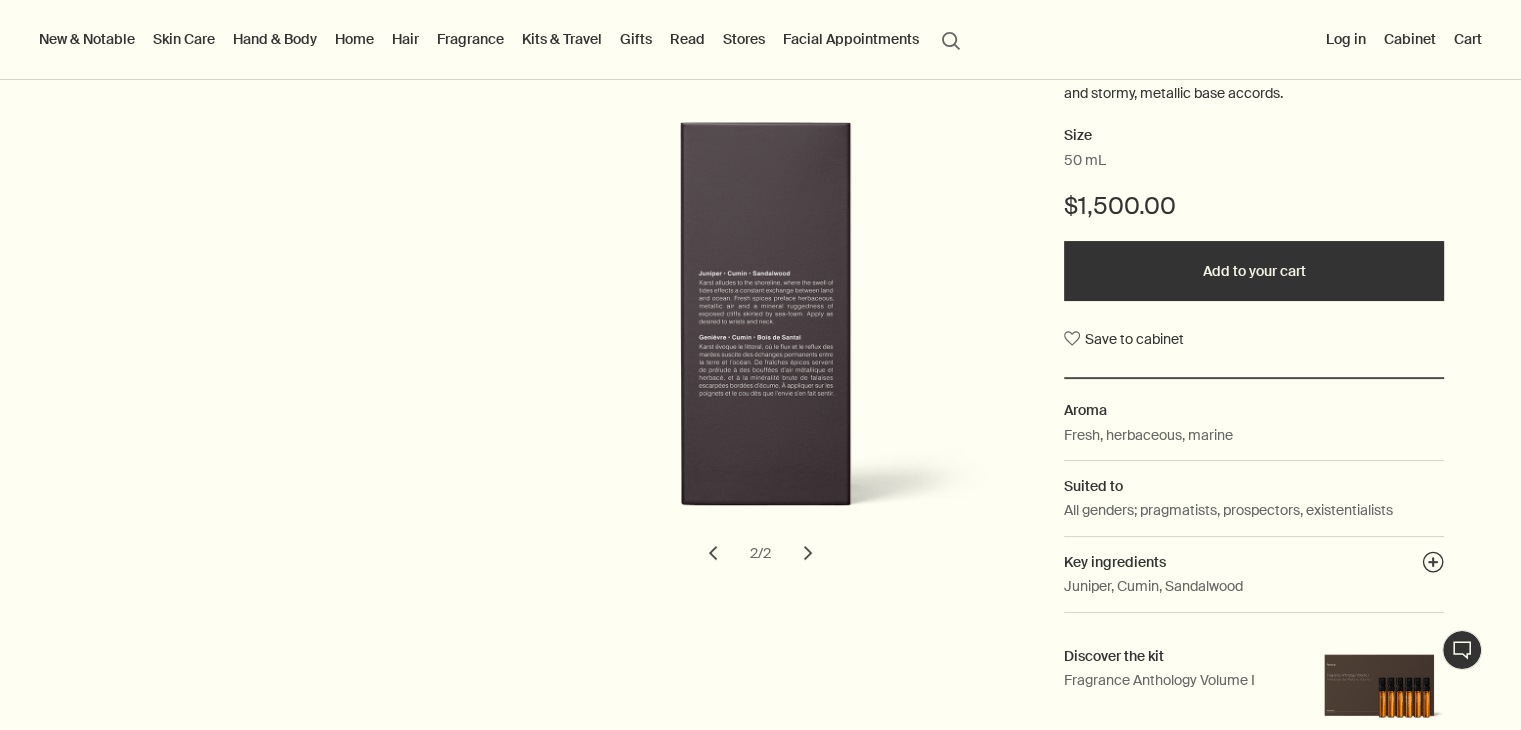 click on "chevron" at bounding box center (713, 553) 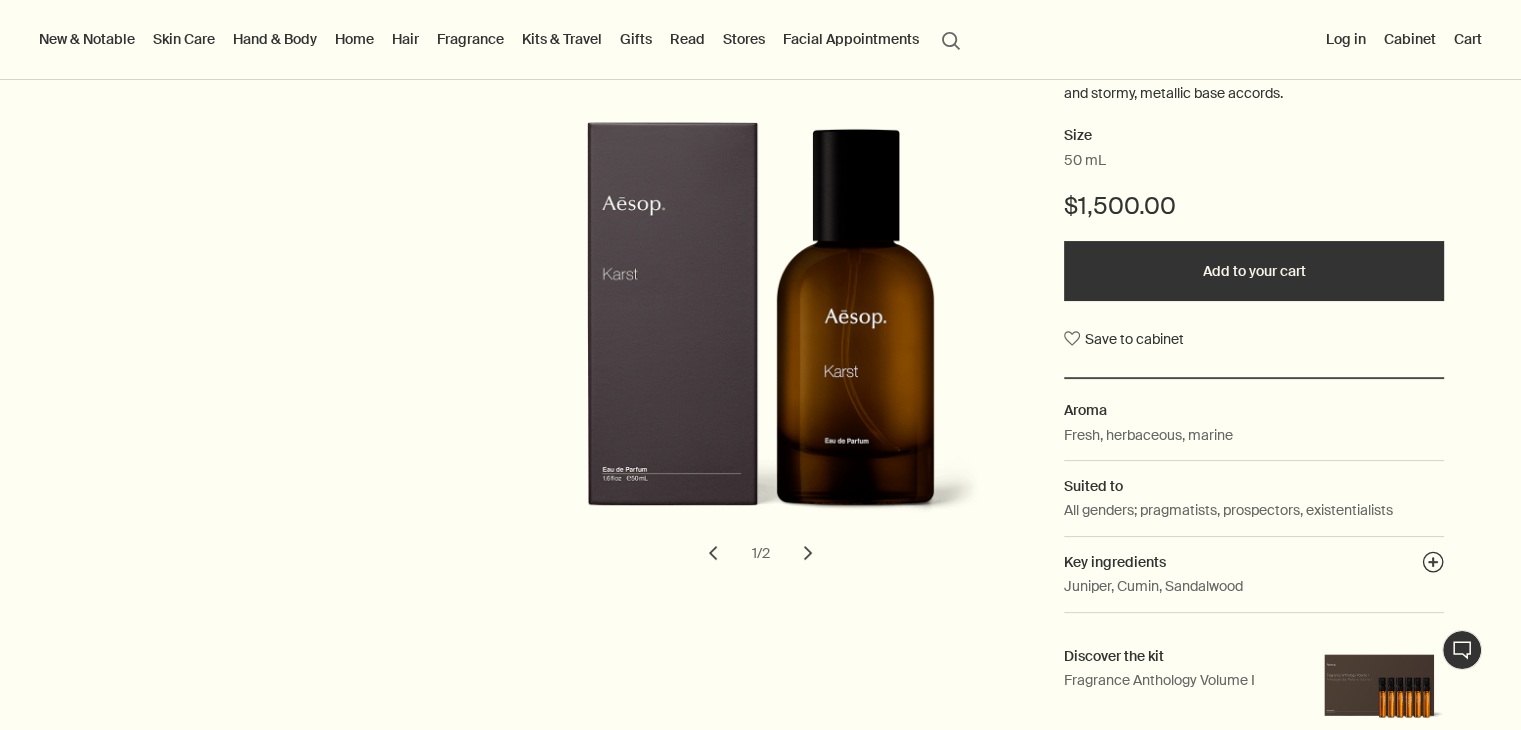 click on "chevron" at bounding box center [808, 553] 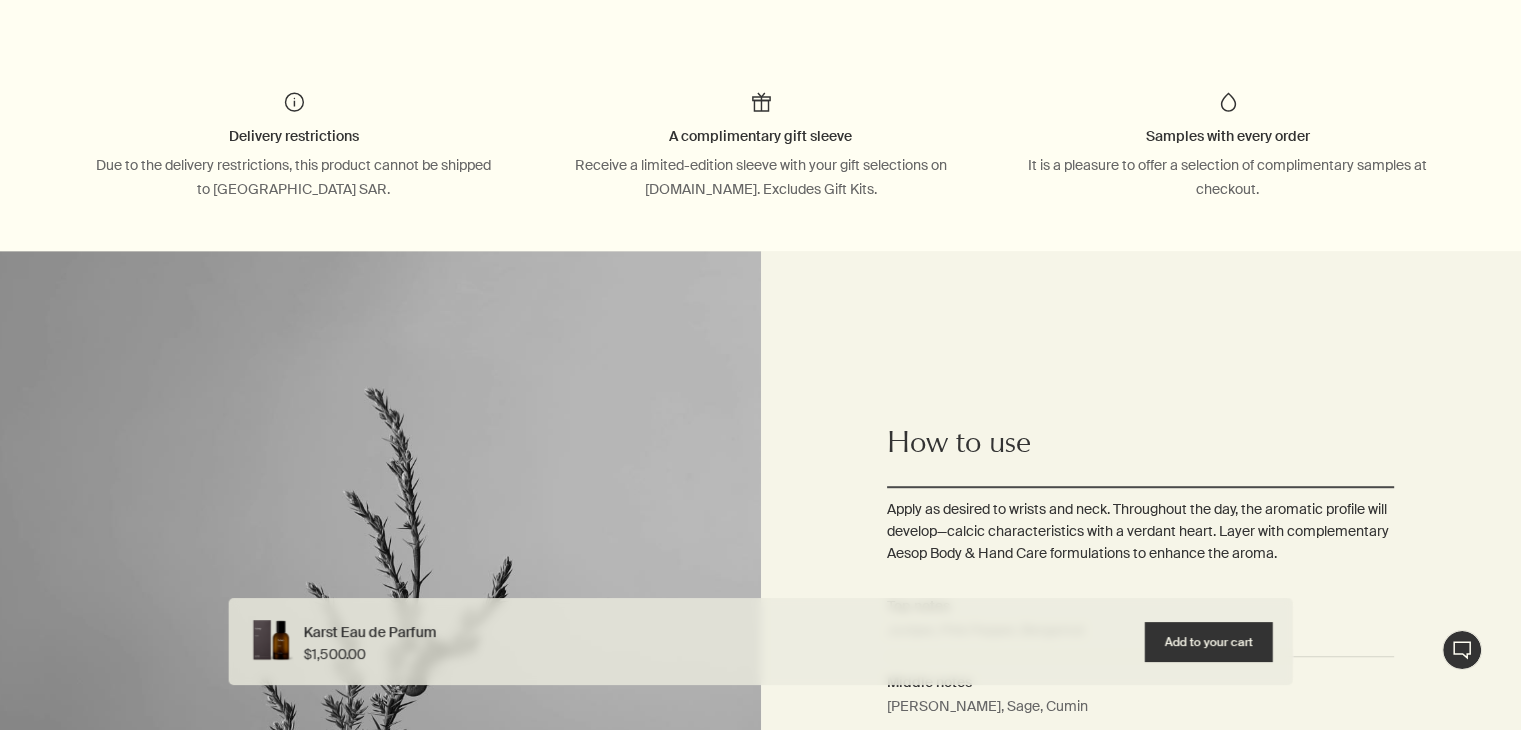 scroll, scrollTop: 1400, scrollLeft: 0, axis: vertical 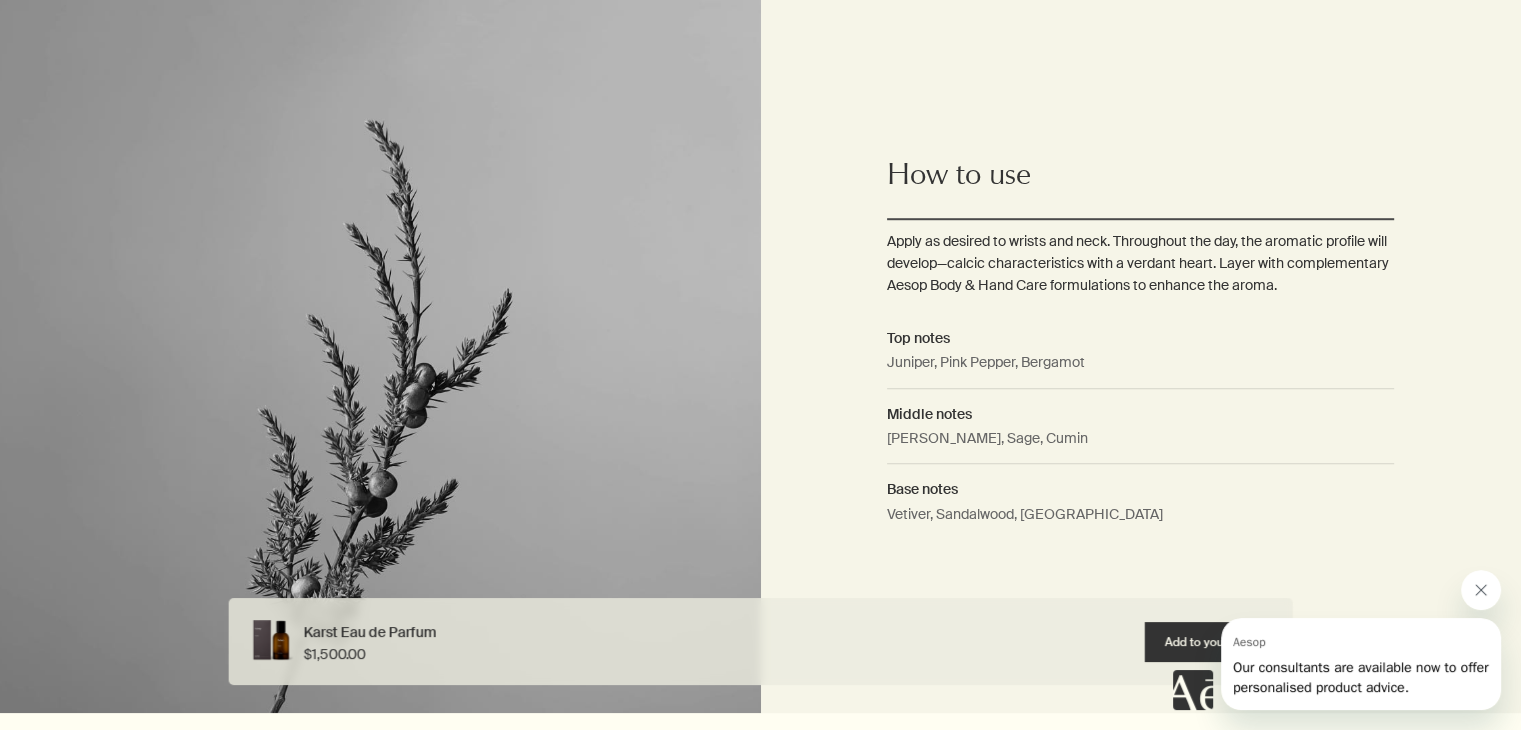 click 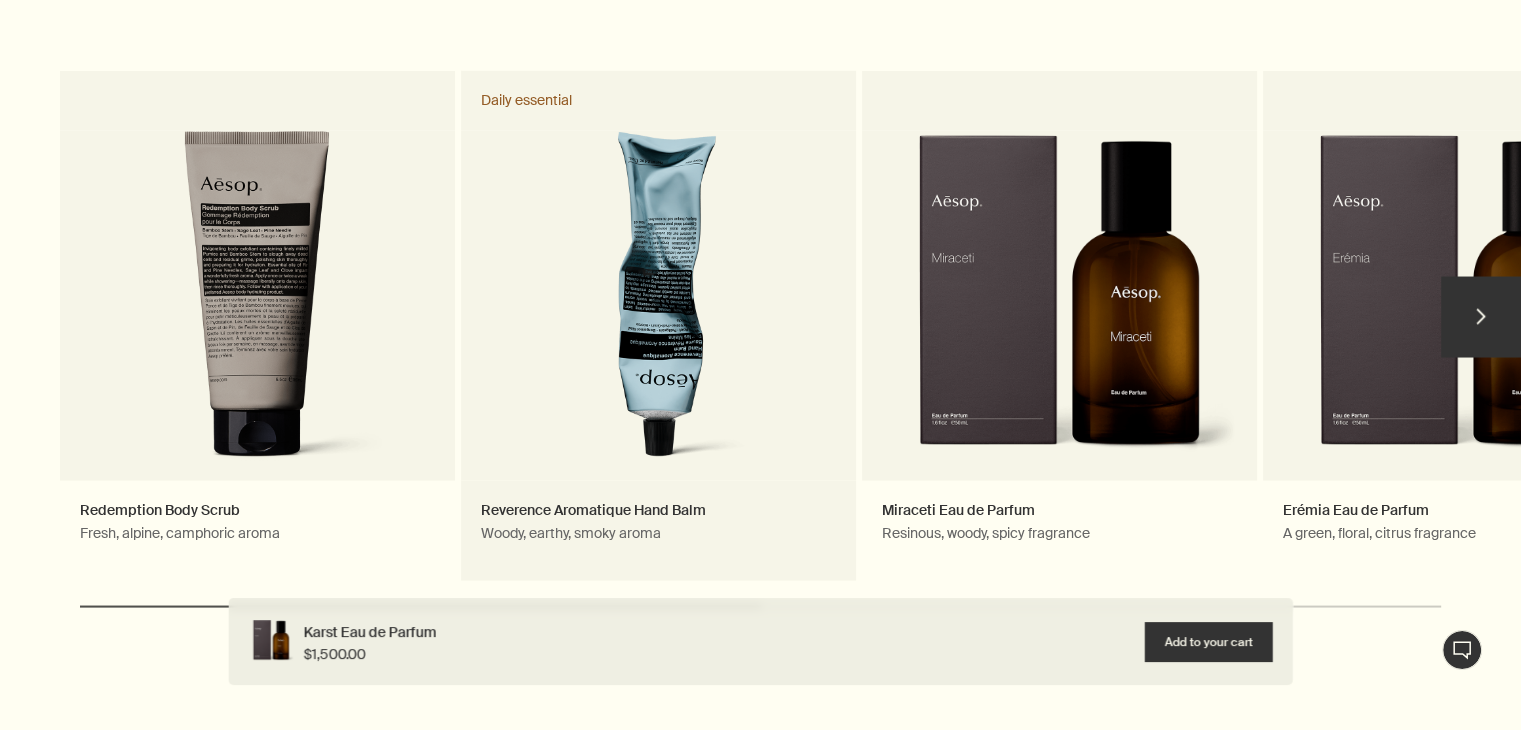 scroll, scrollTop: 3800, scrollLeft: 0, axis: vertical 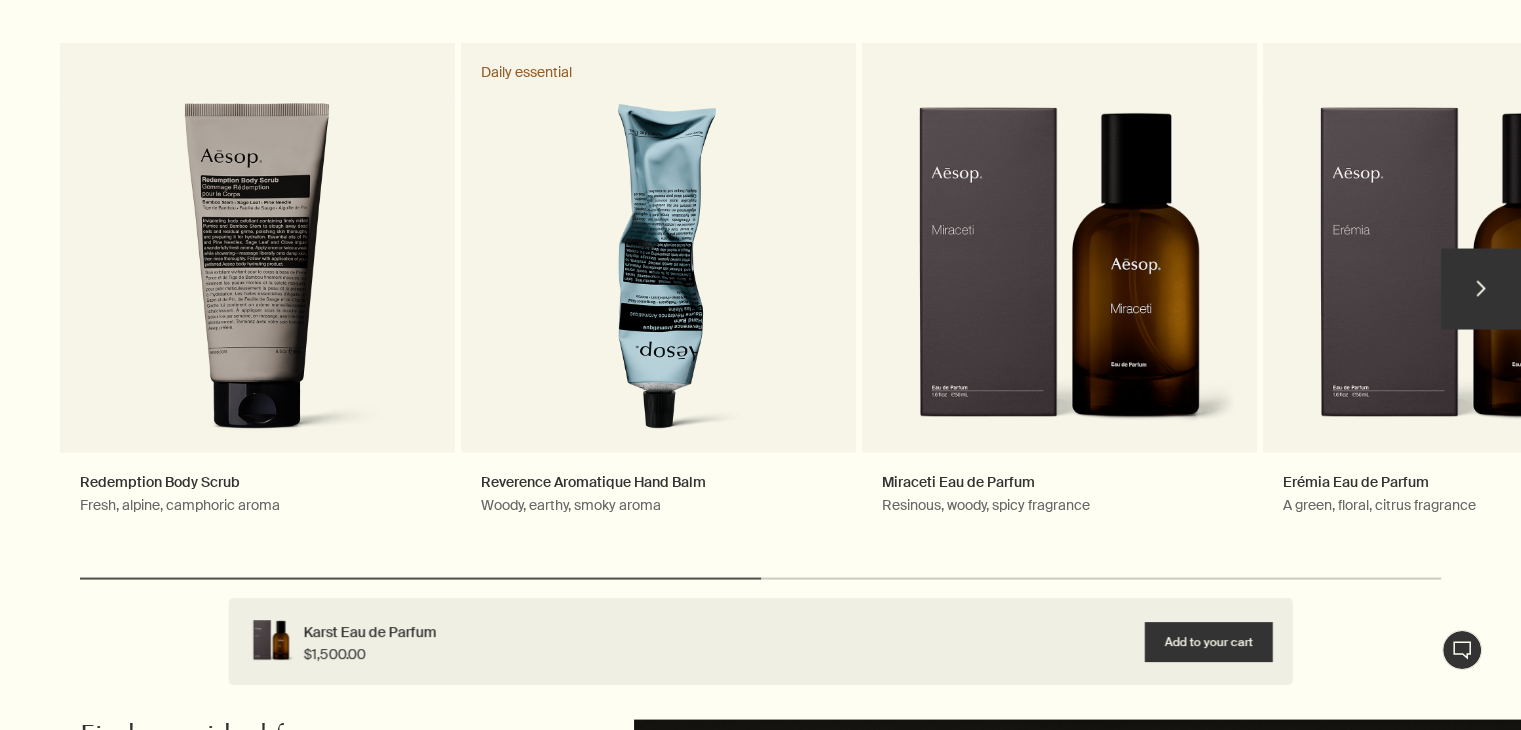 drag, startPoint x: 692, startPoint y: 572, endPoint x: 751, endPoint y: 573, distance: 59.008472 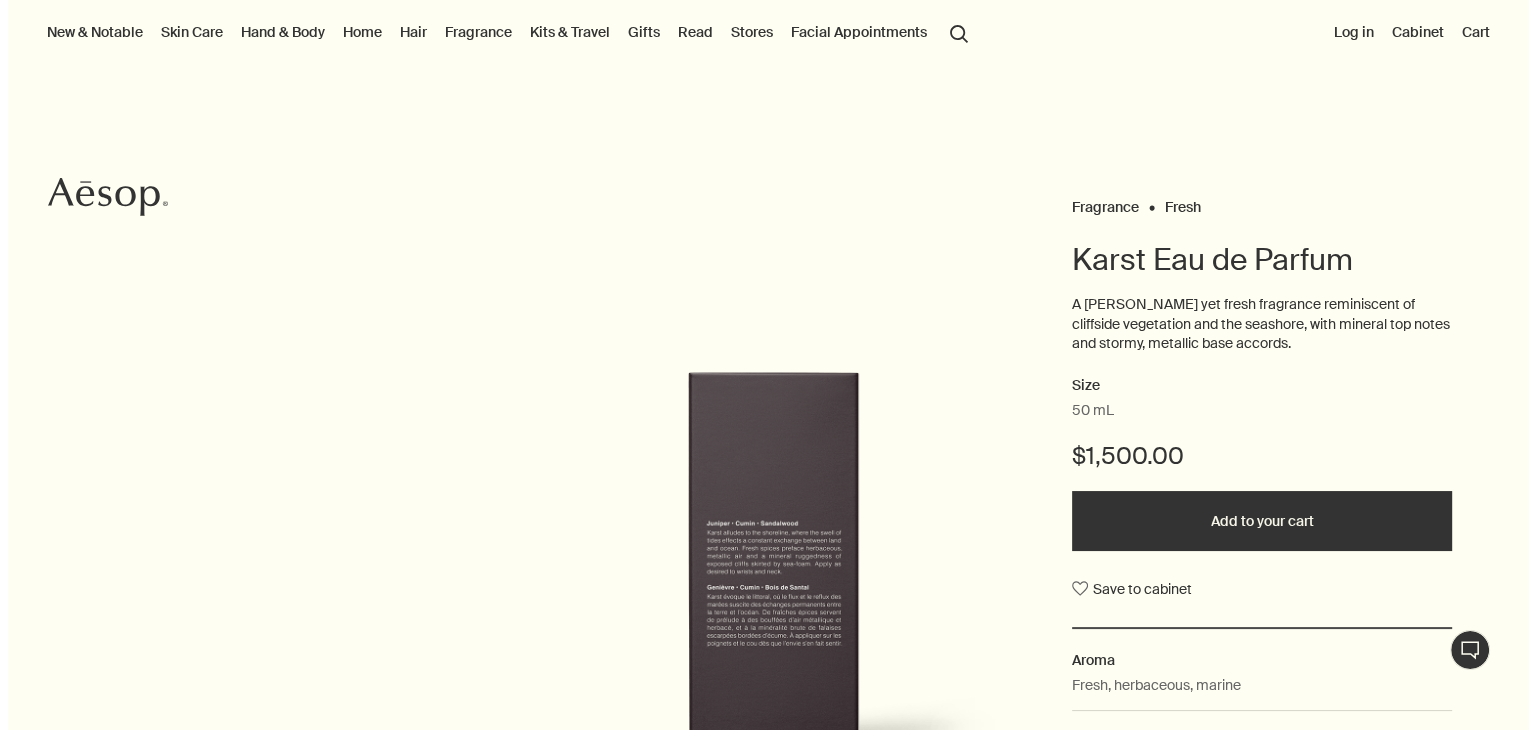 scroll, scrollTop: 0, scrollLeft: 0, axis: both 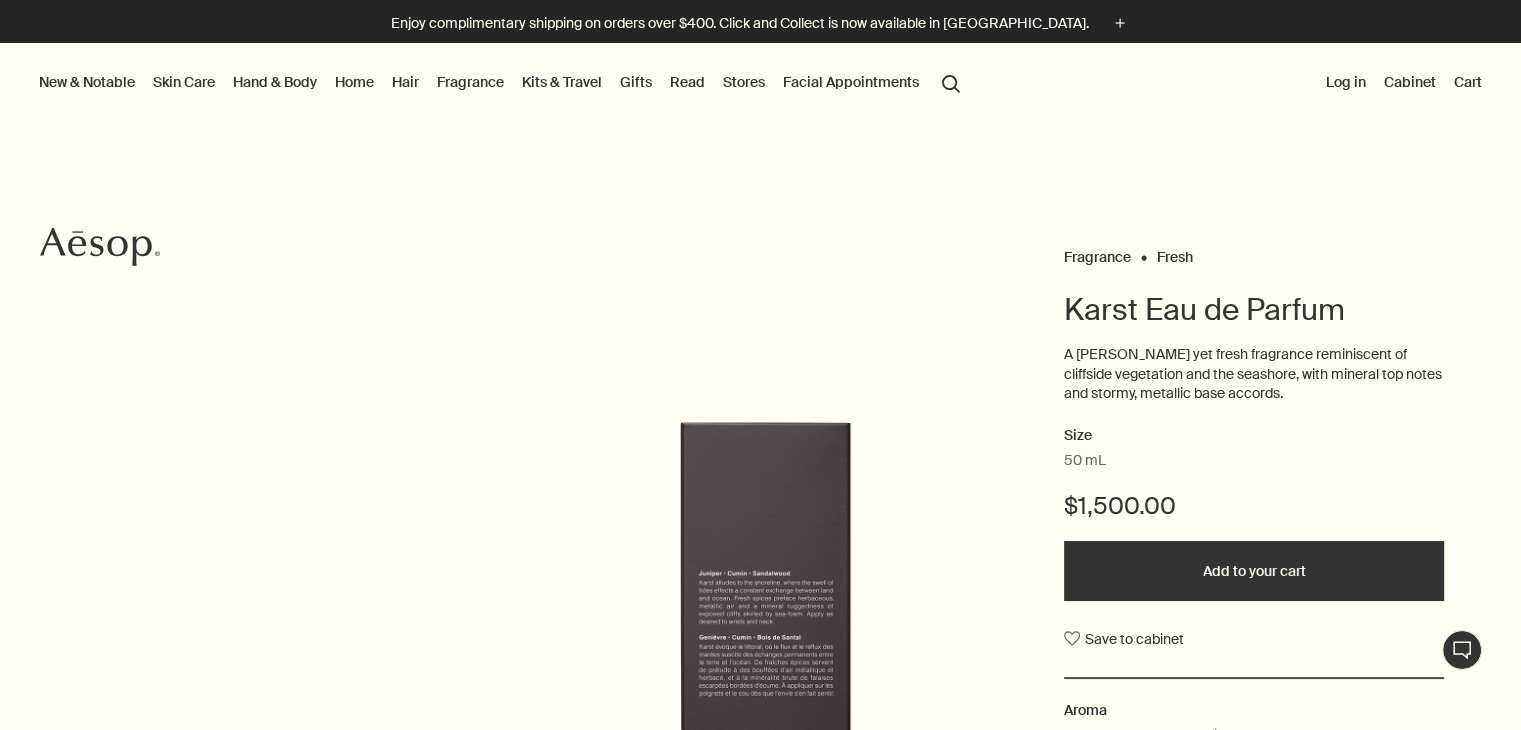 click on "Hand & Body" at bounding box center (275, 82) 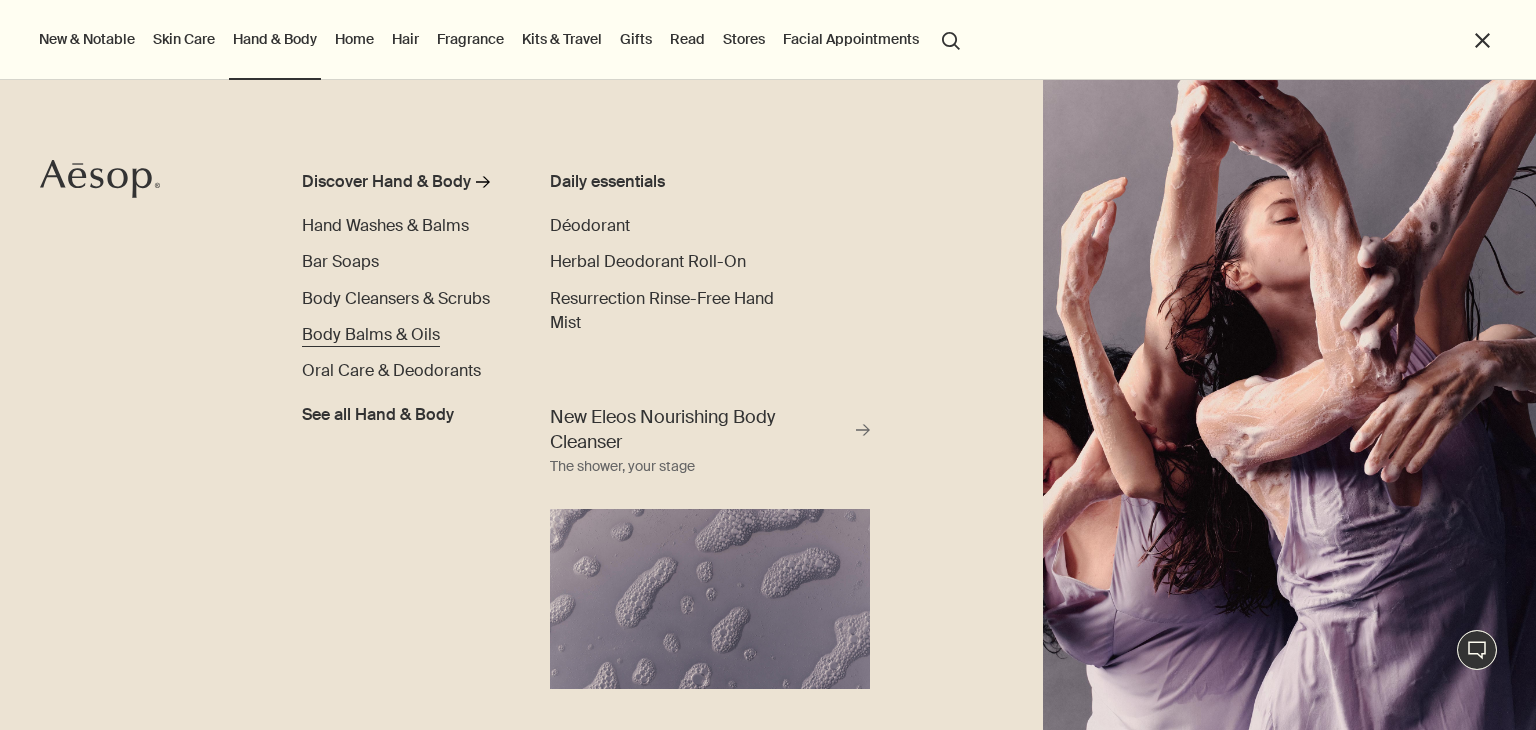 click on "Body Balms & Oils" at bounding box center (371, 334) 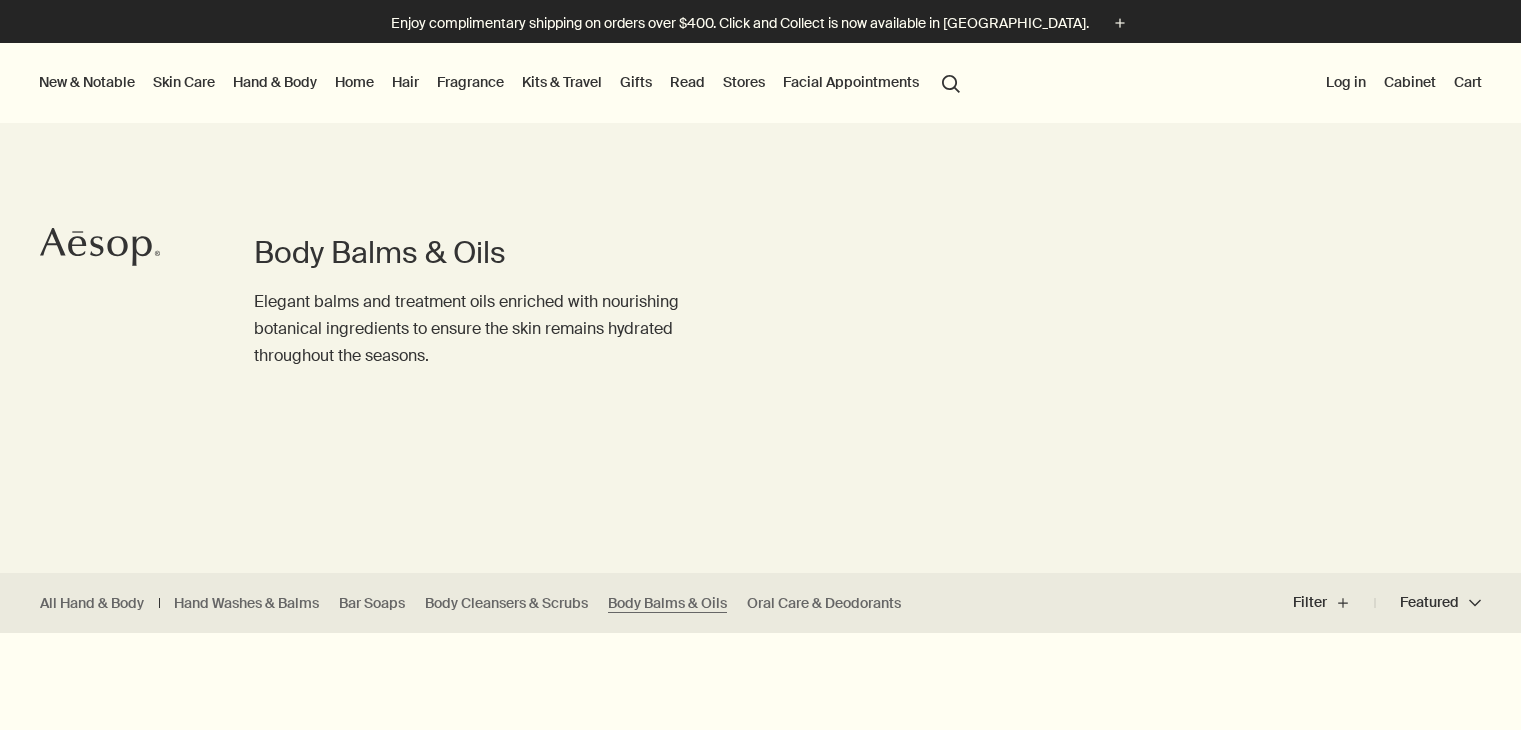 scroll, scrollTop: 0, scrollLeft: 0, axis: both 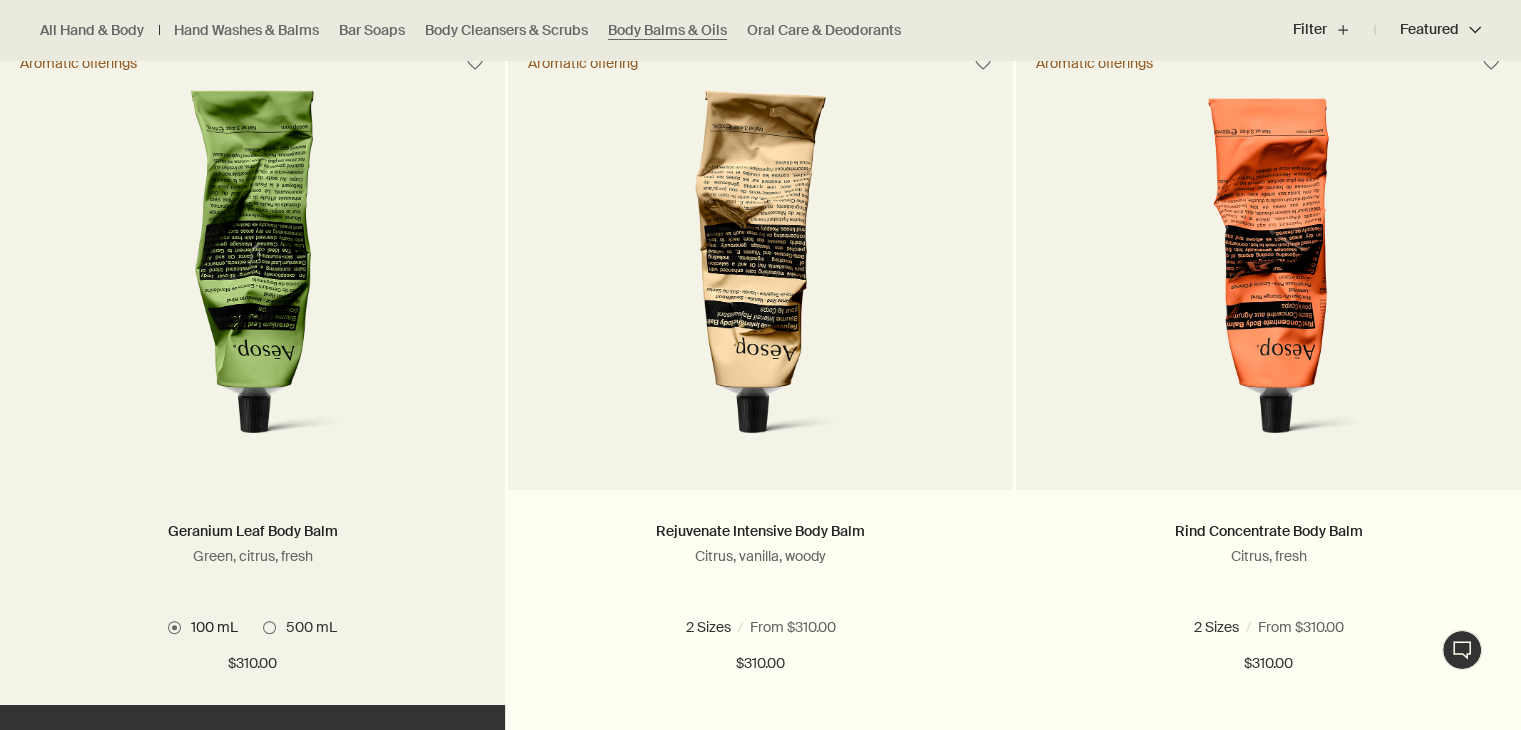 click at bounding box center (252, 275) 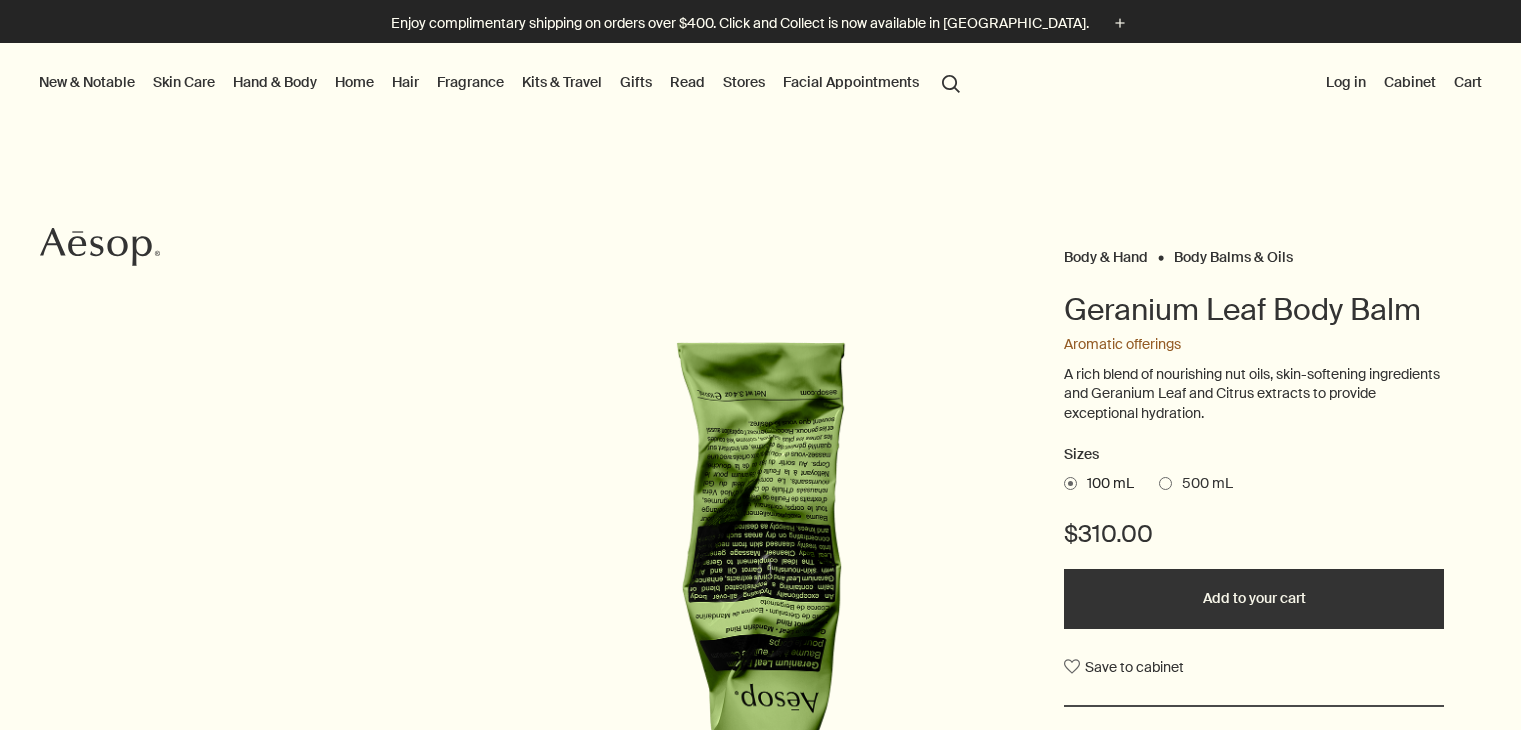 scroll, scrollTop: 0, scrollLeft: 0, axis: both 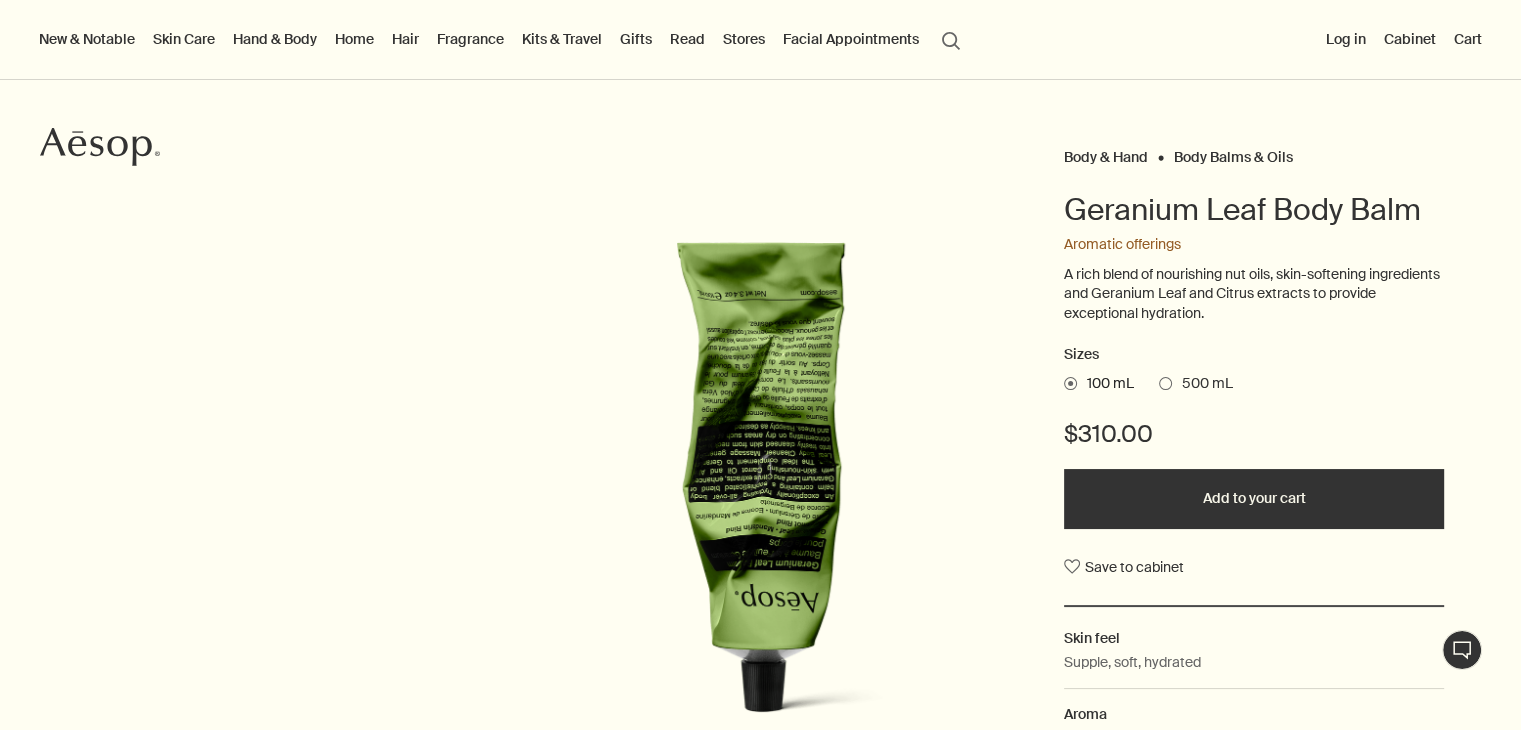 click at bounding box center (1165, 383) 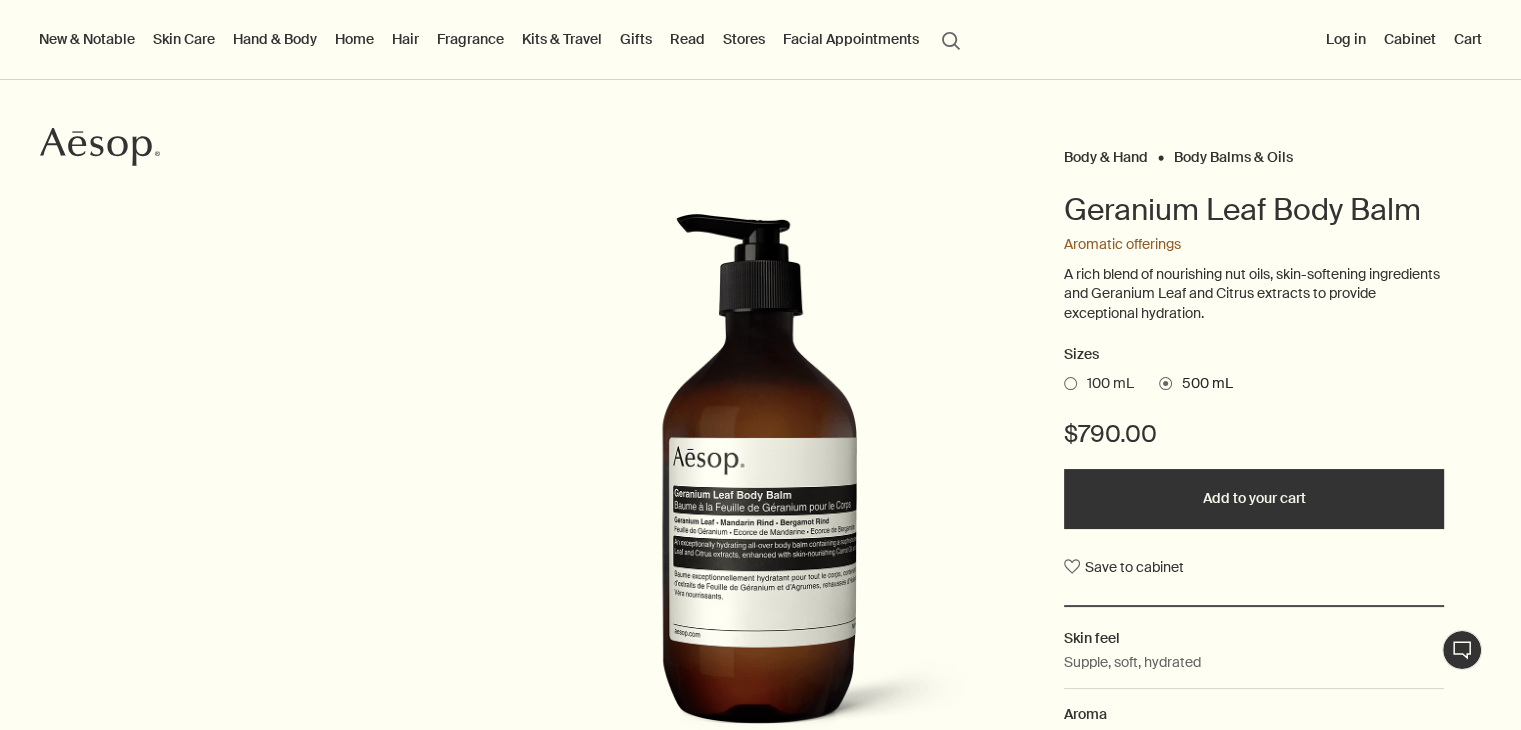 click at bounding box center [1070, 383] 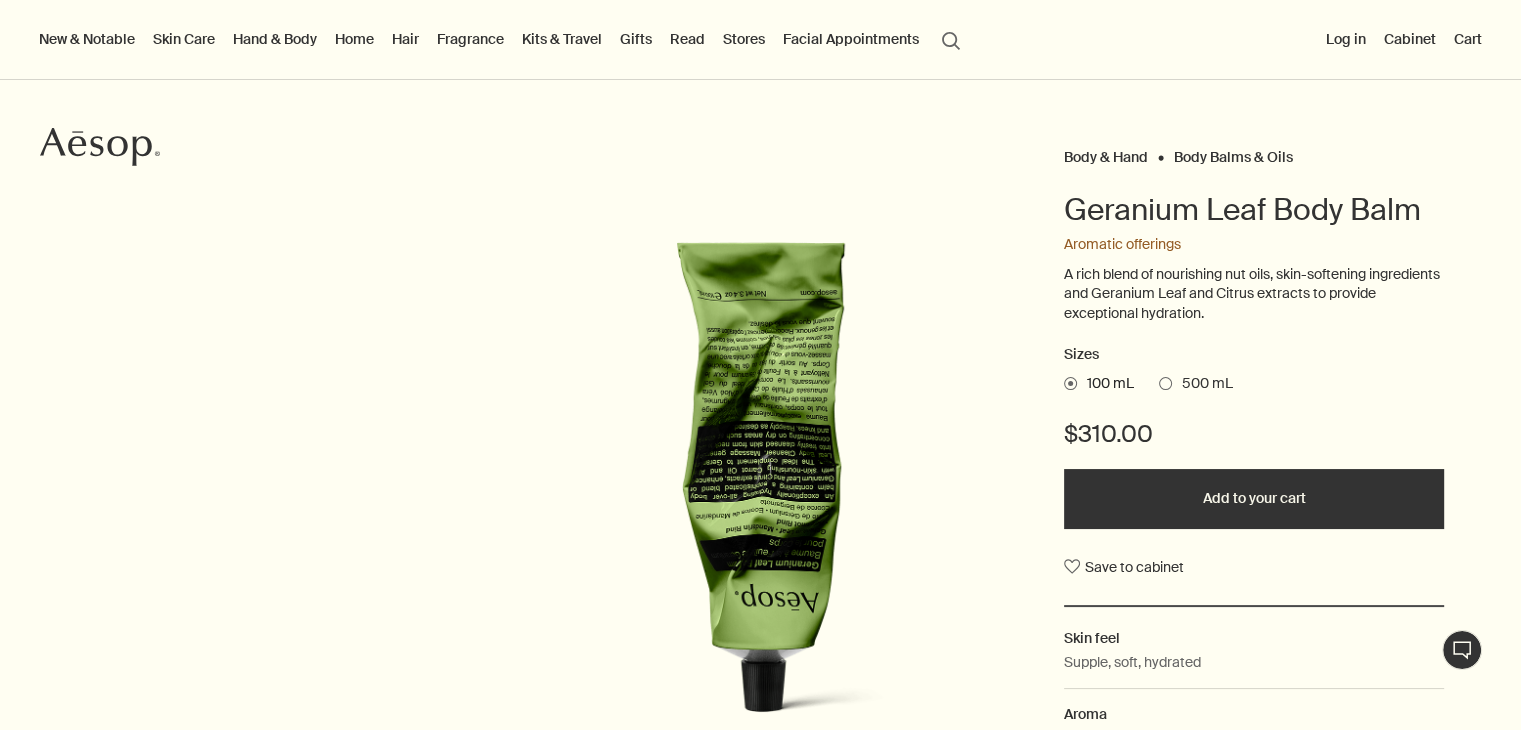 click on "500 mL" at bounding box center [1196, 384] 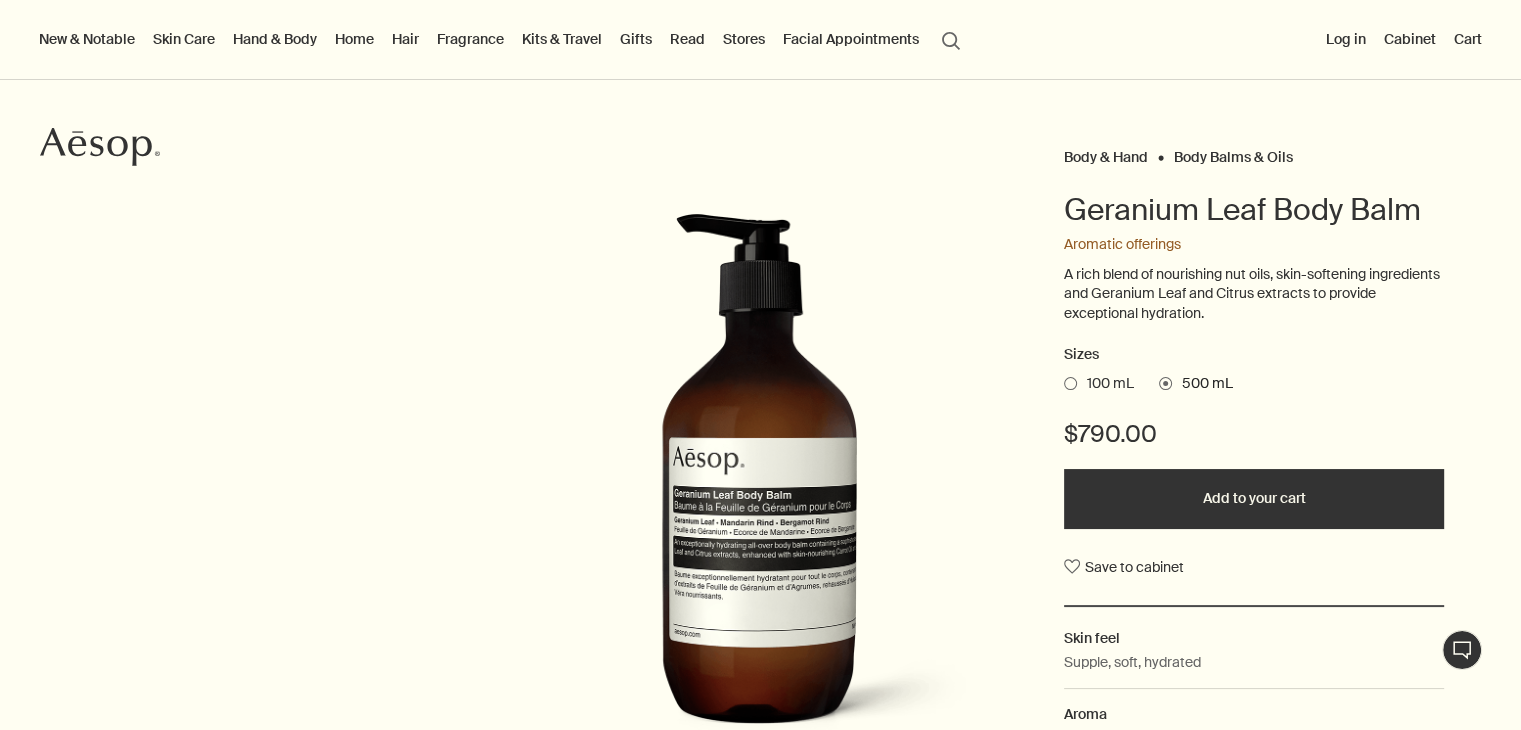 click at bounding box center [1070, 383] 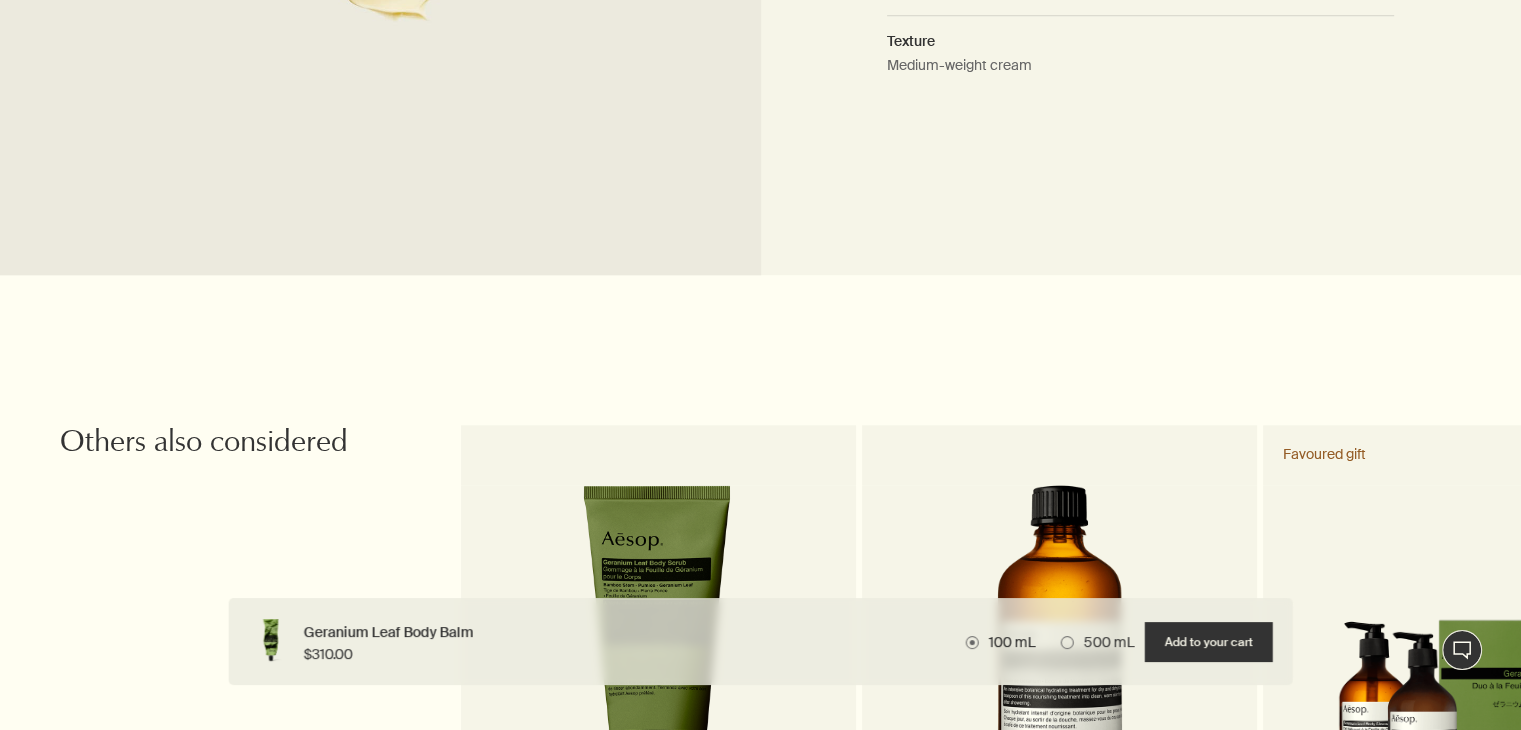 scroll, scrollTop: 2200, scrollLeft: 0, axis: vertical 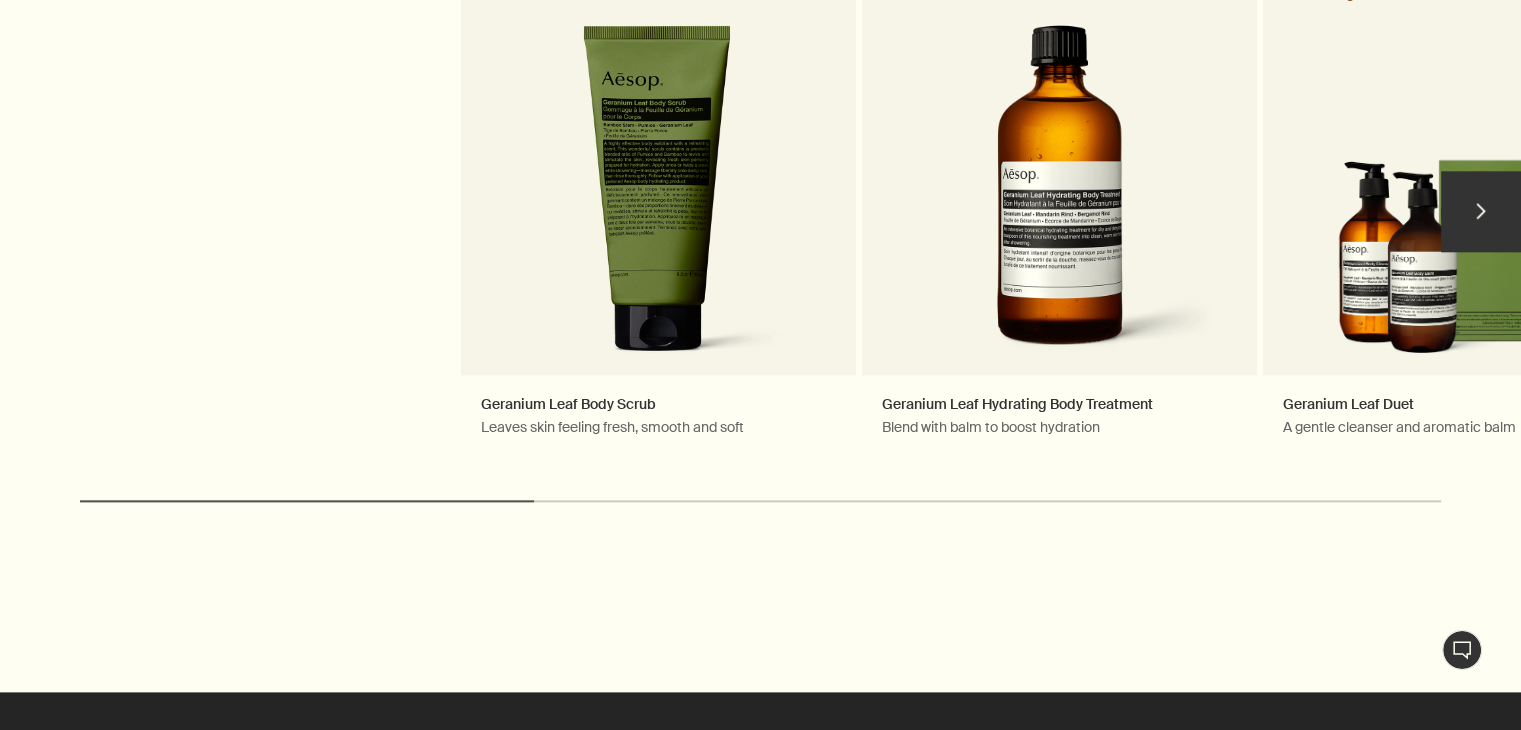 drag, startPoint x: 512, startPoint y: 497, endPoint x: 604, endPoint y: 501, distance: 92.086914 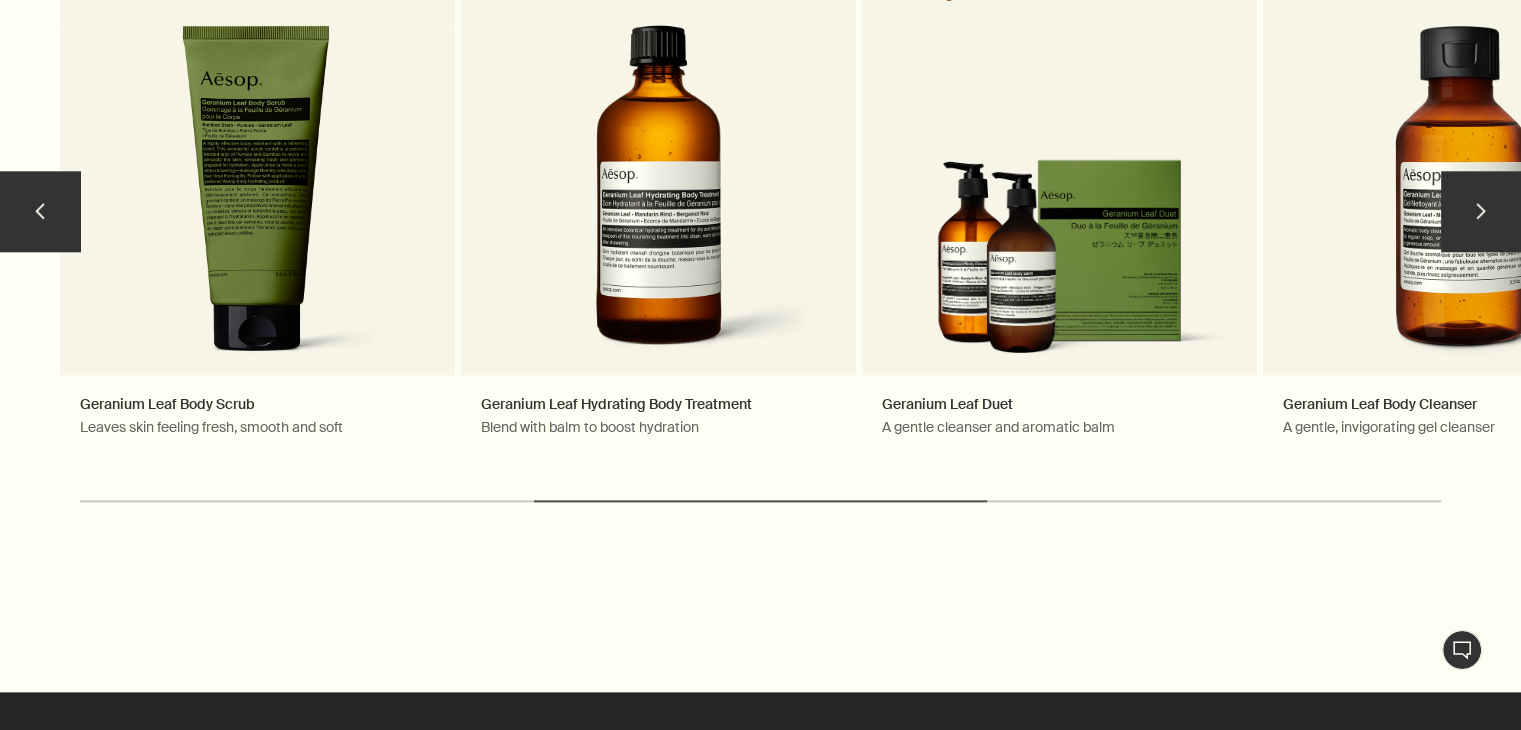 click on "chevron" at bounding box center (1481, 211) 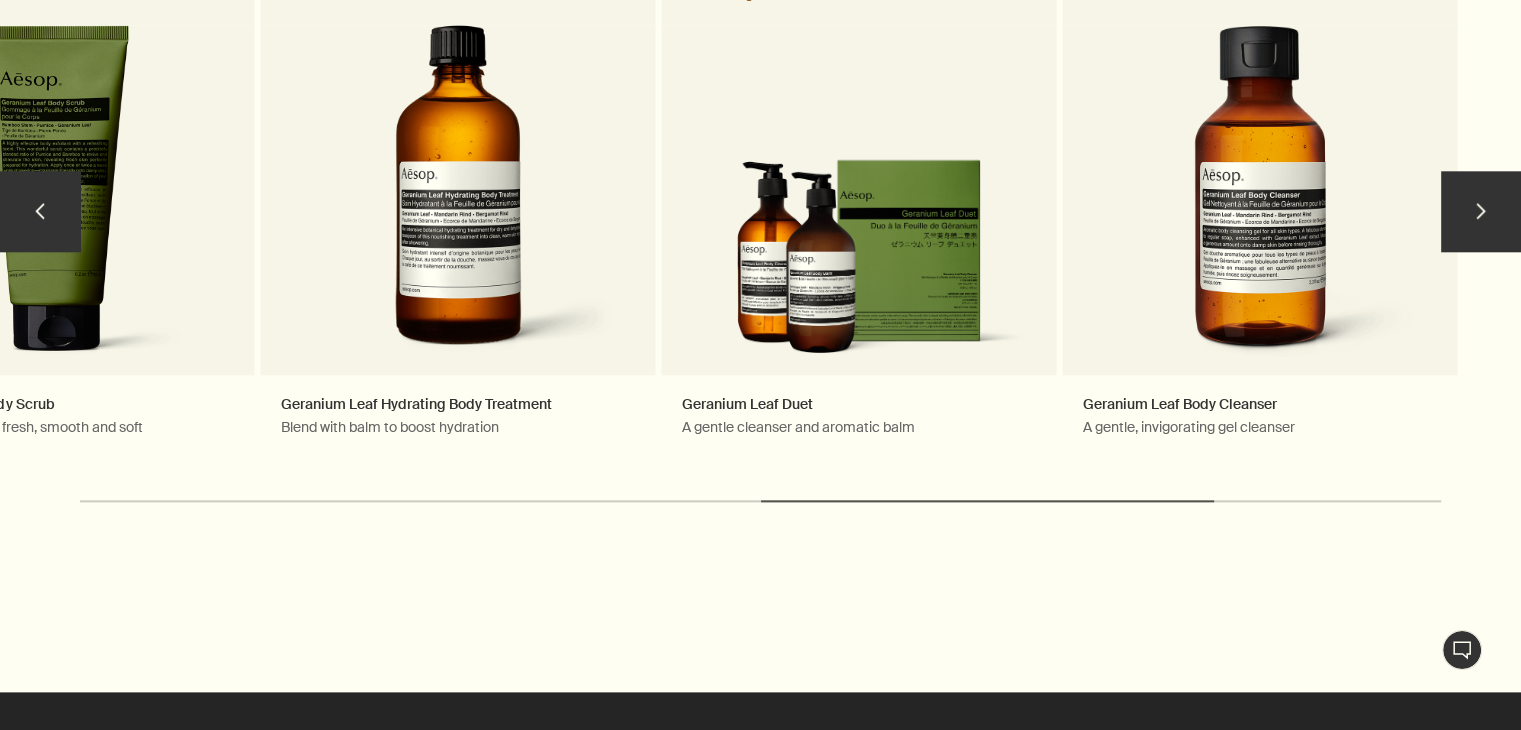 click on "chevron" at bounding box center [1481, 211] 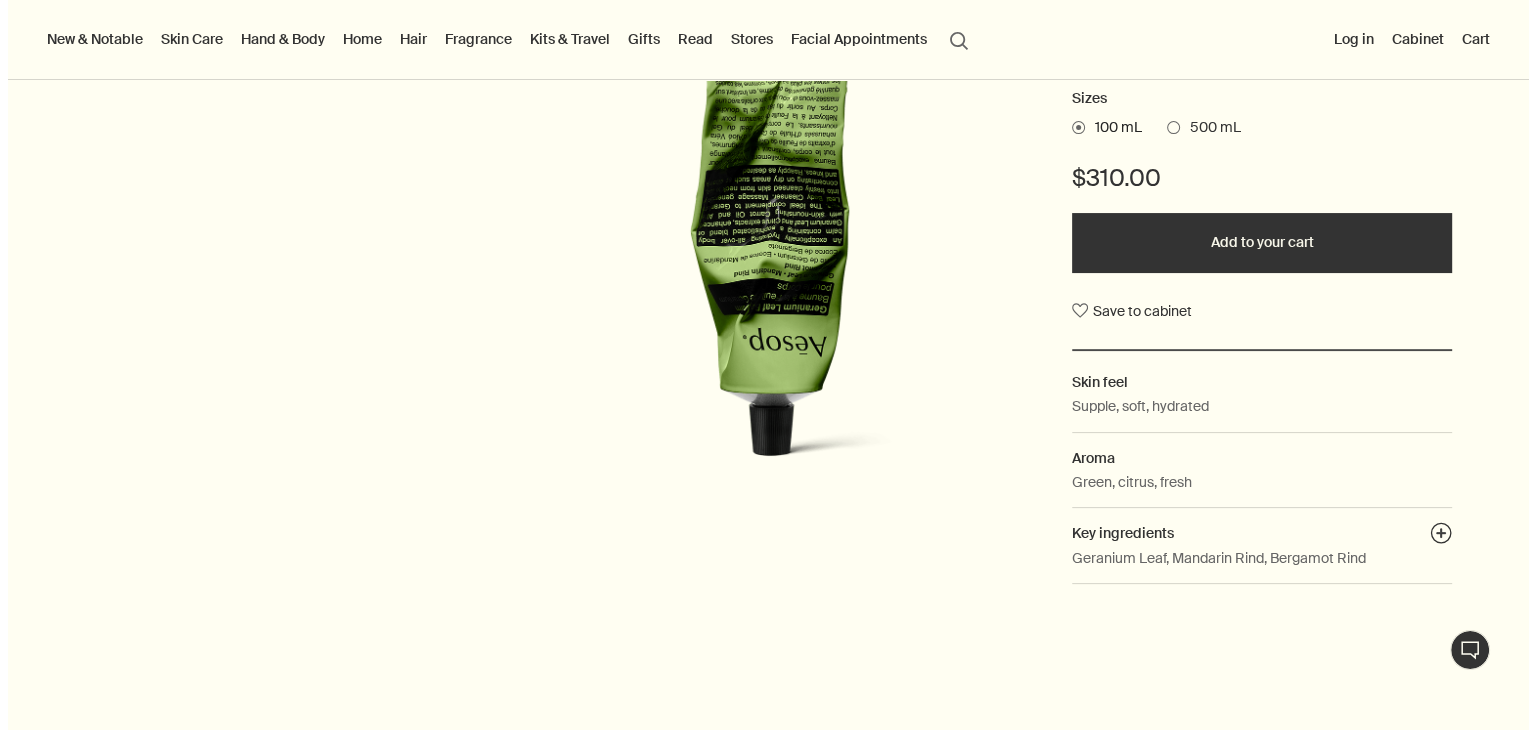 scroll, scrollTop: 0, scrollLeft: 0, axis: both 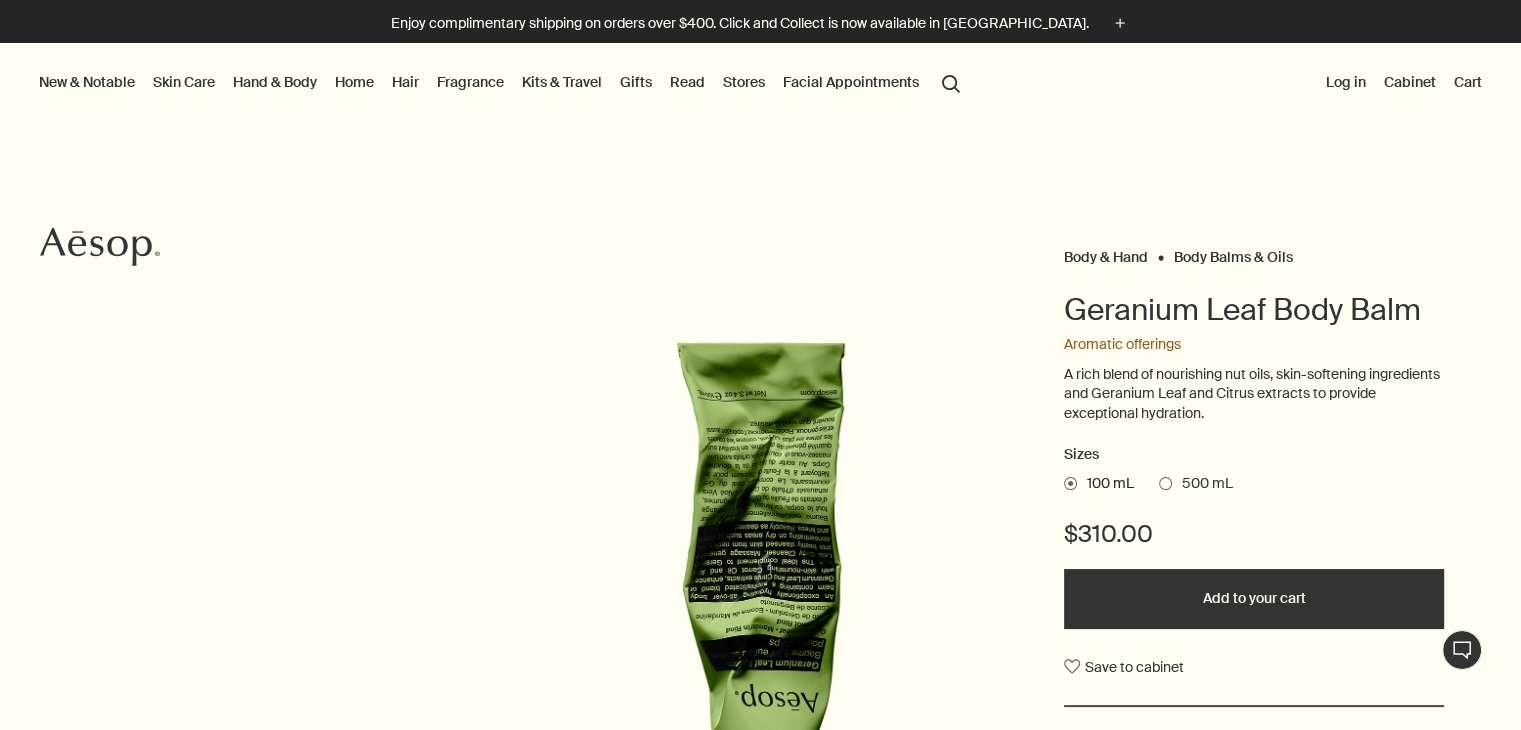 click on "Hand & Body" at bounding box center (275, 82) 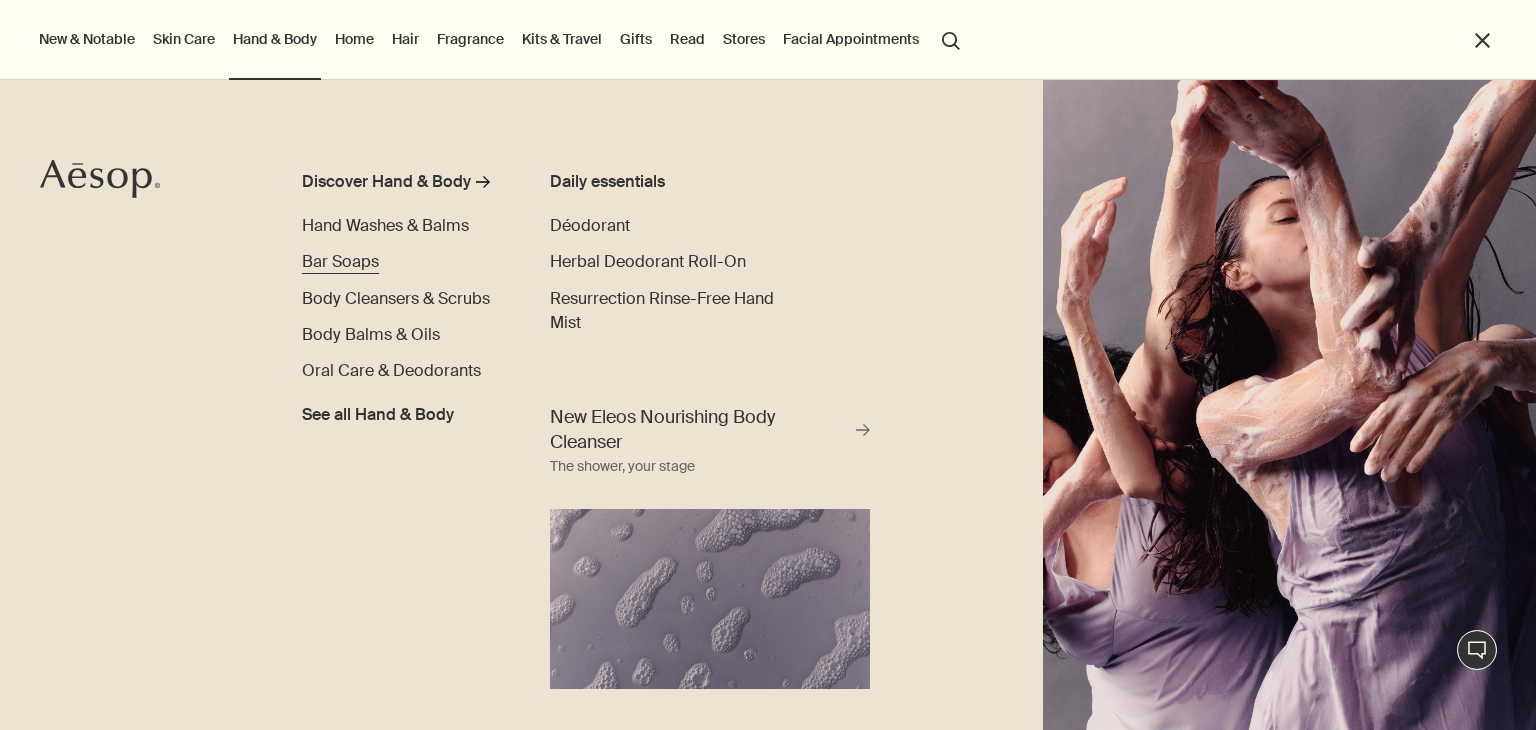 click on "Bar Soaps" at bounding box center [340, 261] 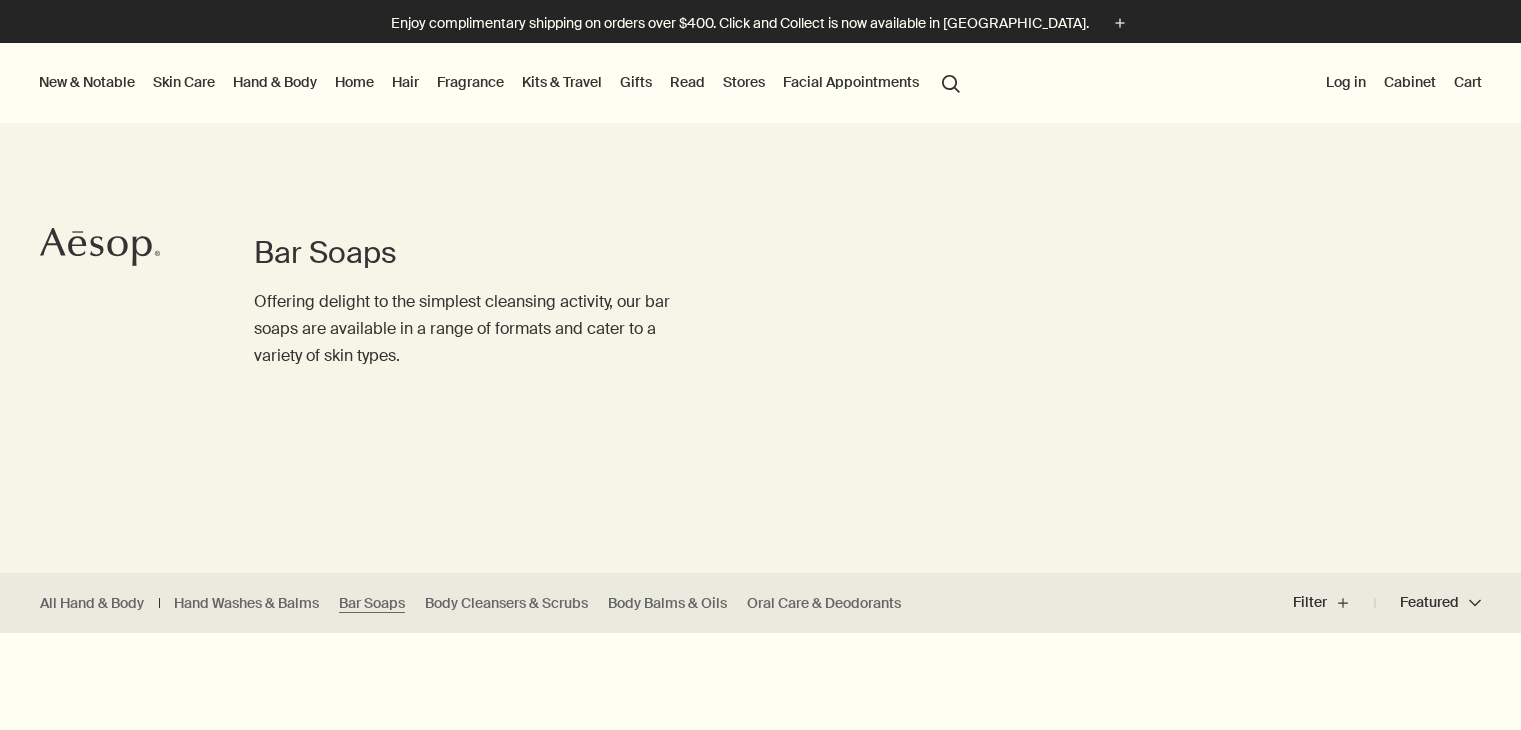 scroll, scrollTop: 0, scrollLeft: 0, axis: both 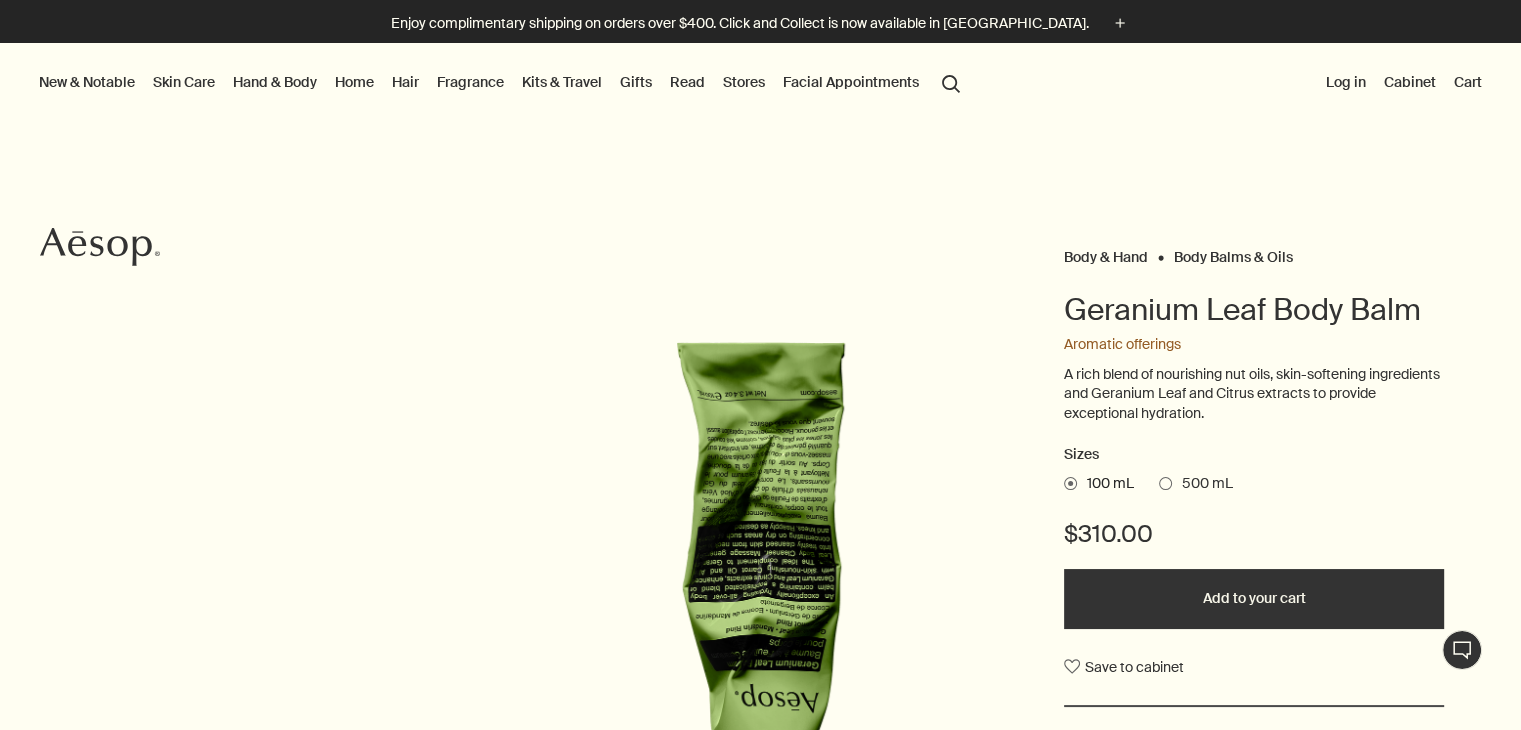 click on "Hair" at bounding box center [405, 82] 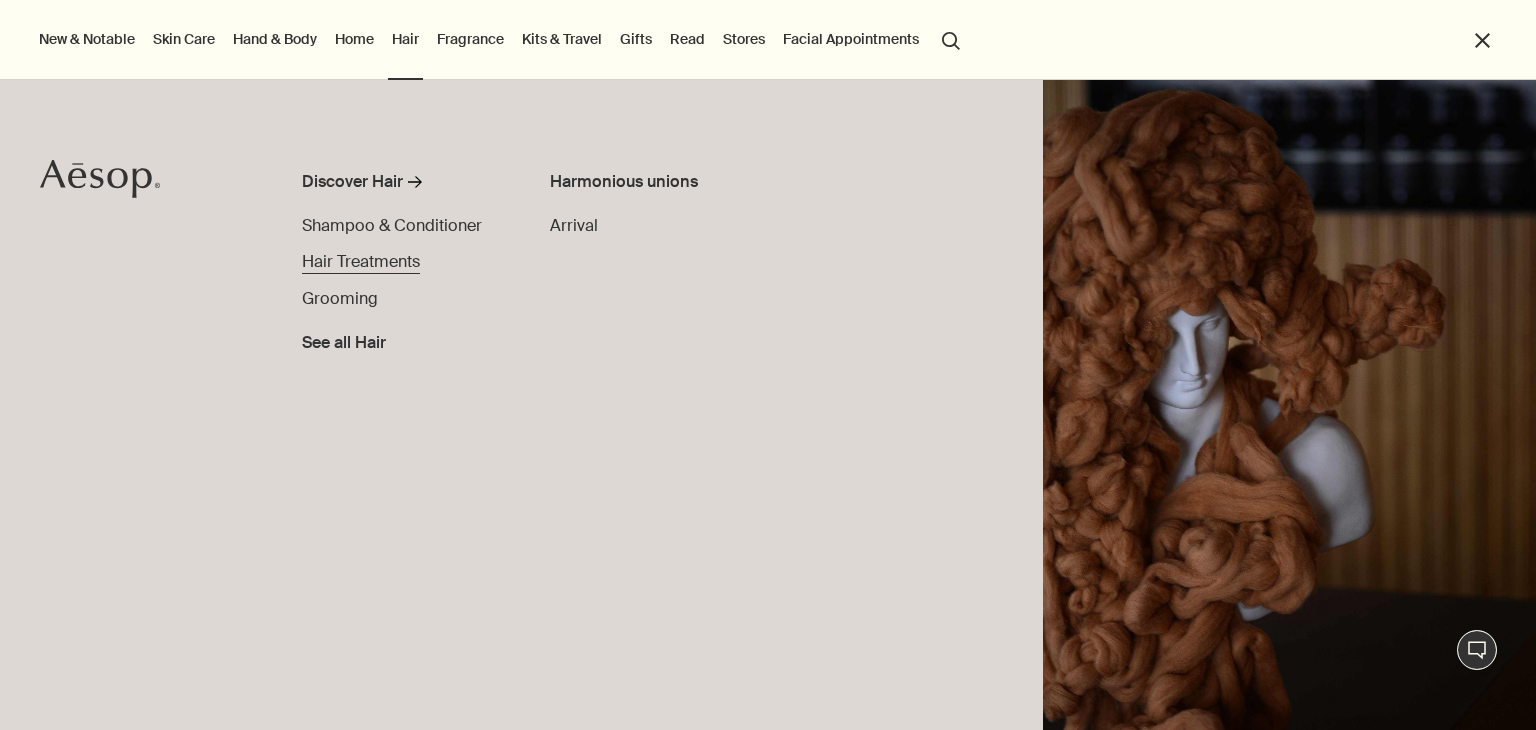 click on "Hair Treatments" at bounding box center (361, 261) 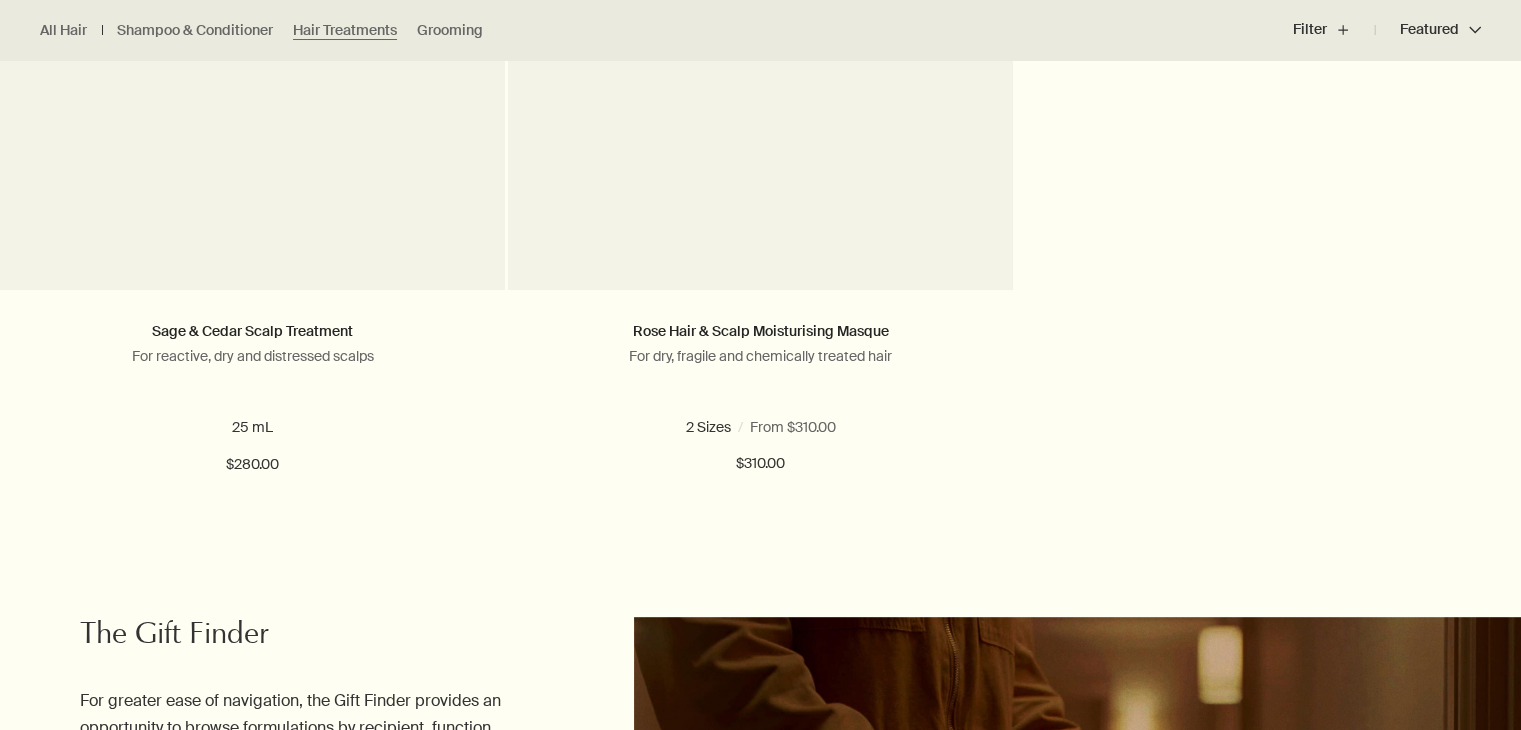 scroll, scrollTop: 0, scrollLeft: 0, axis: both 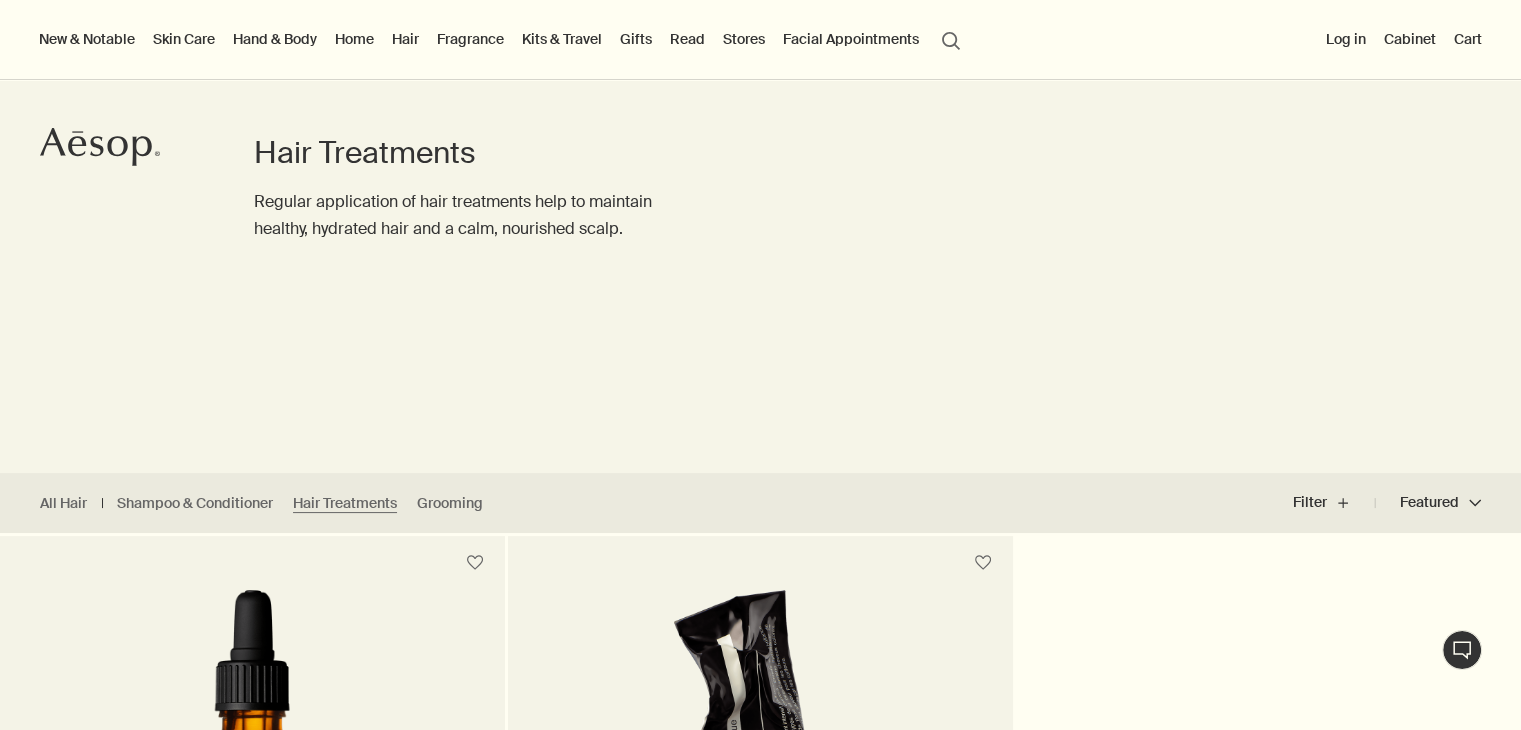 click on "Hair" at bounding box center (405, 39) 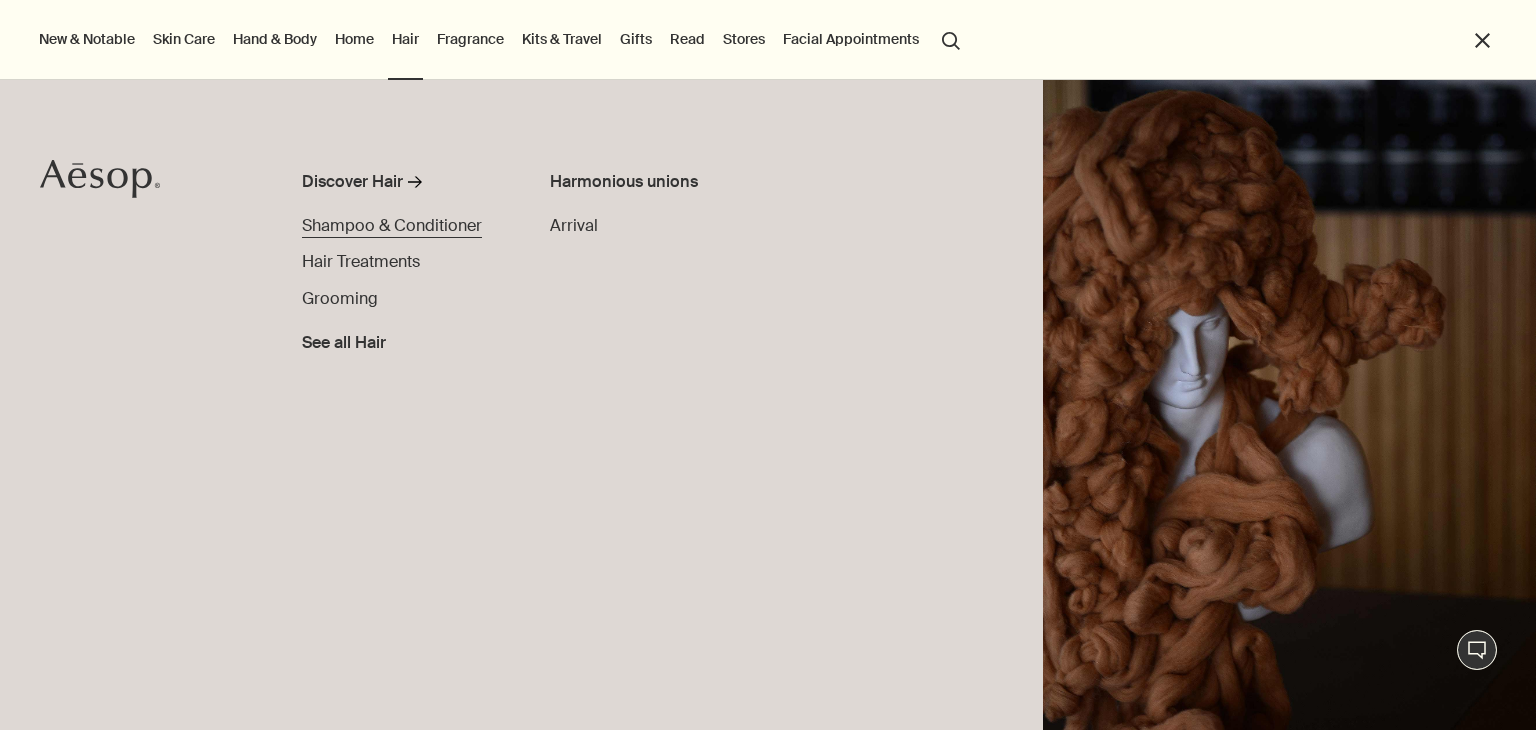 click on "Shampoo & Conditioner" at bounding box center (392, 225) 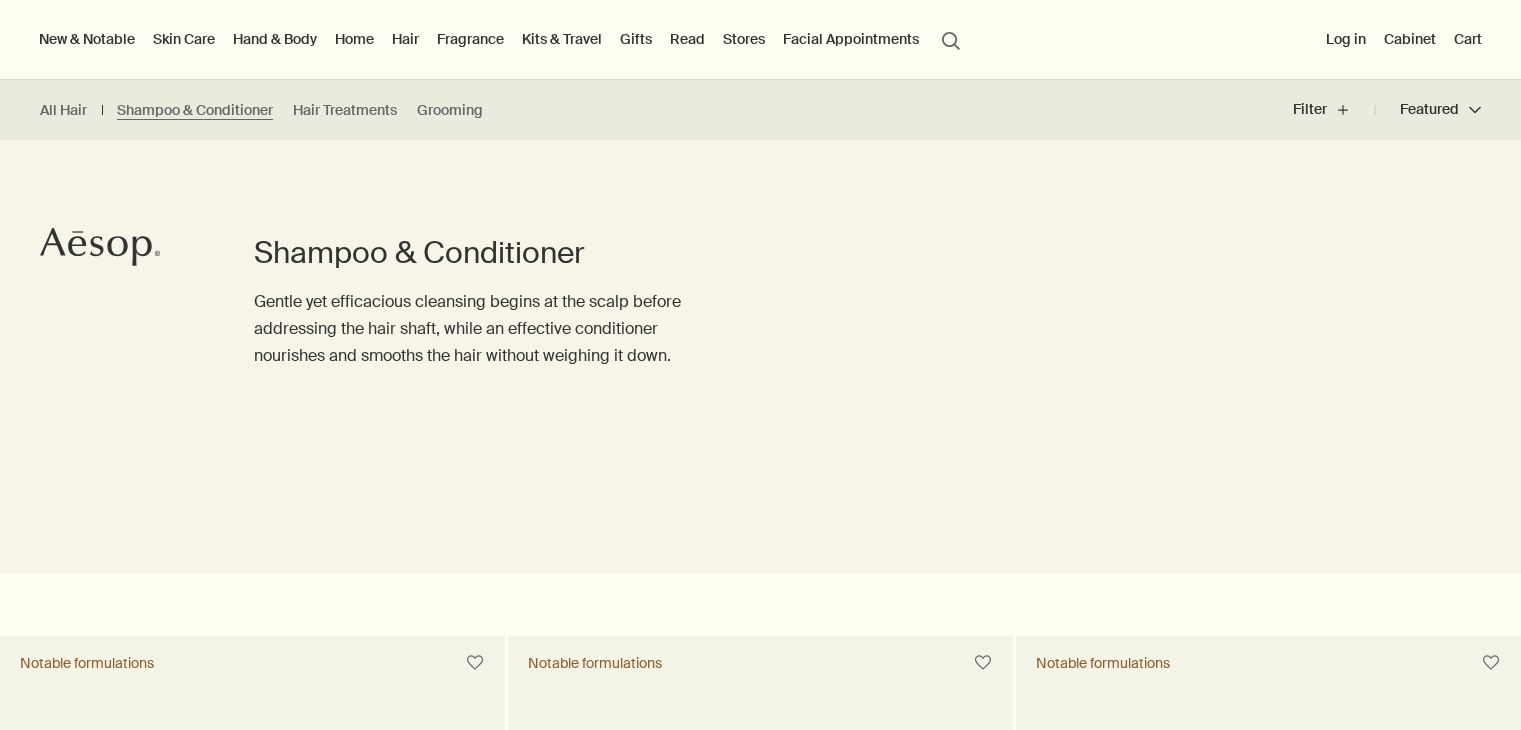 scroll, scrollTop: 600, scrollLeft: 0, axis: vertical 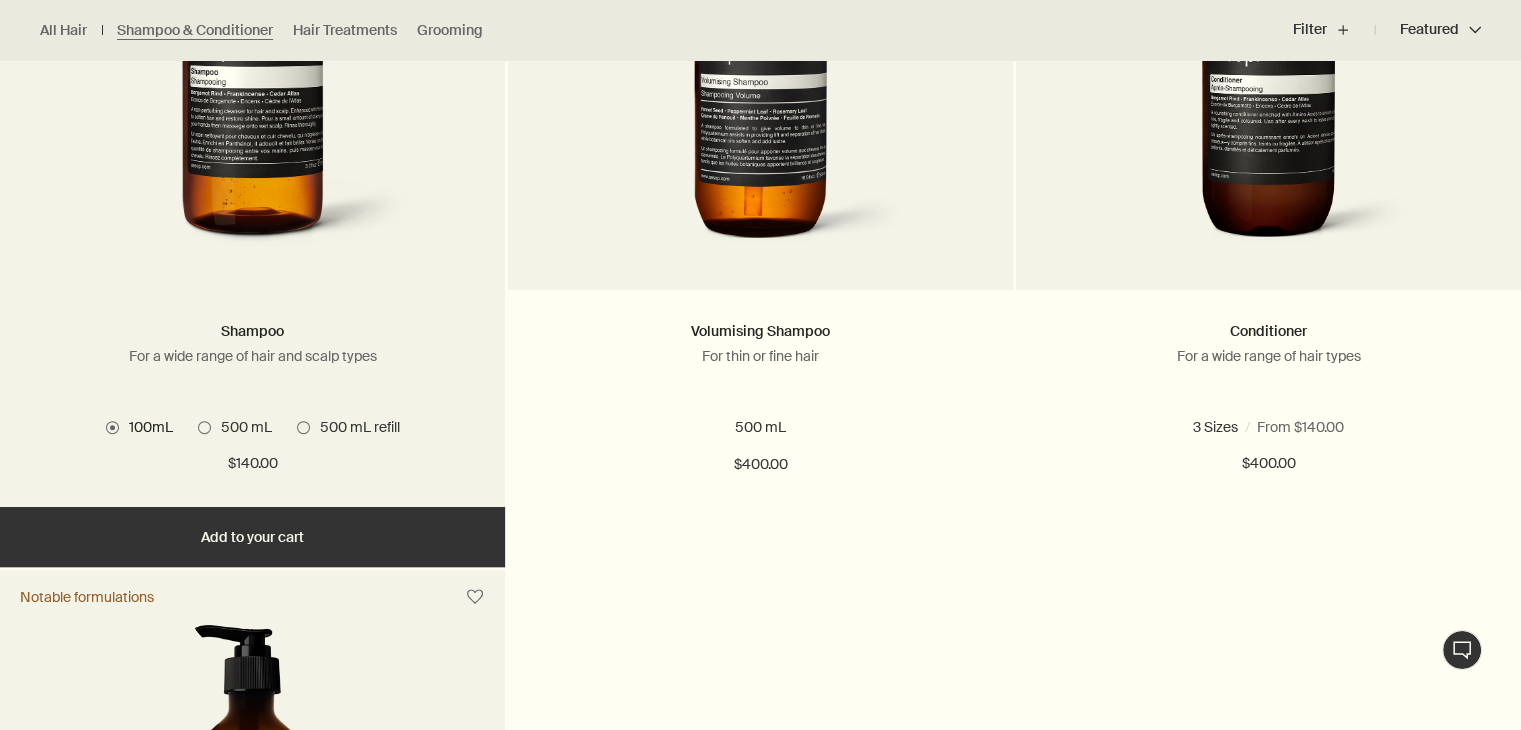 click at bounding box center (303, 427) 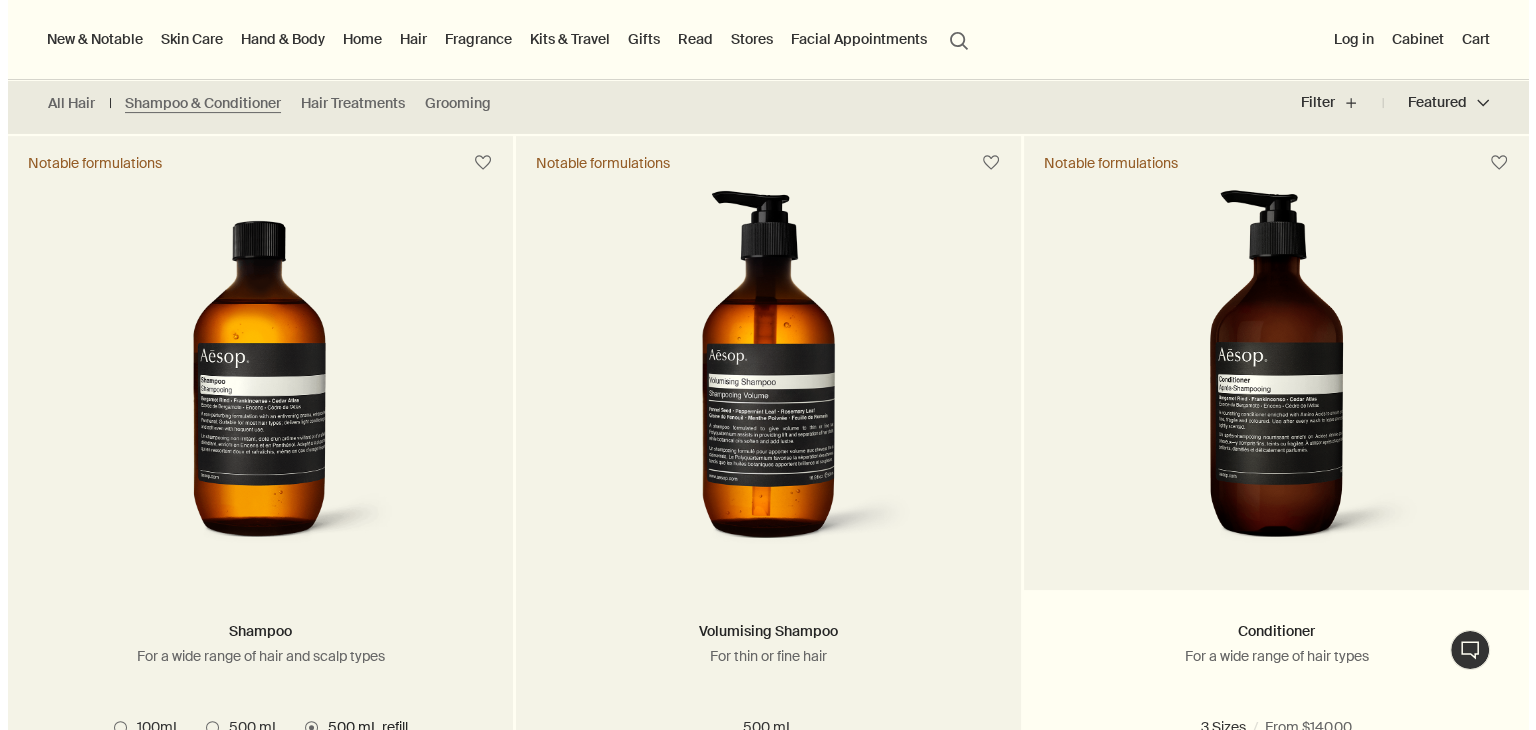 scroll, scrollTop: 100, scrollLeft: 0, axis: vertical 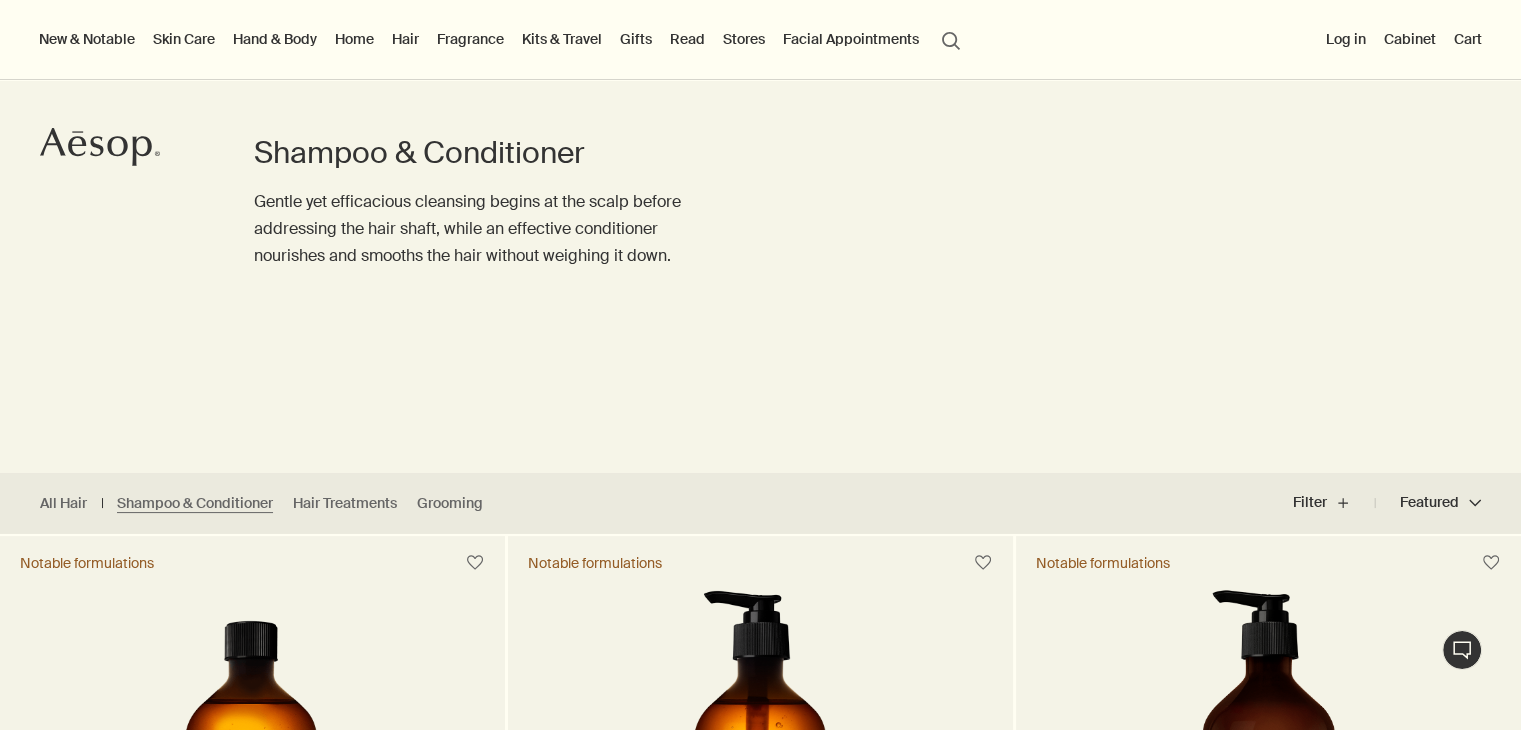 click on "Hair" at bounding box center (405, 39) 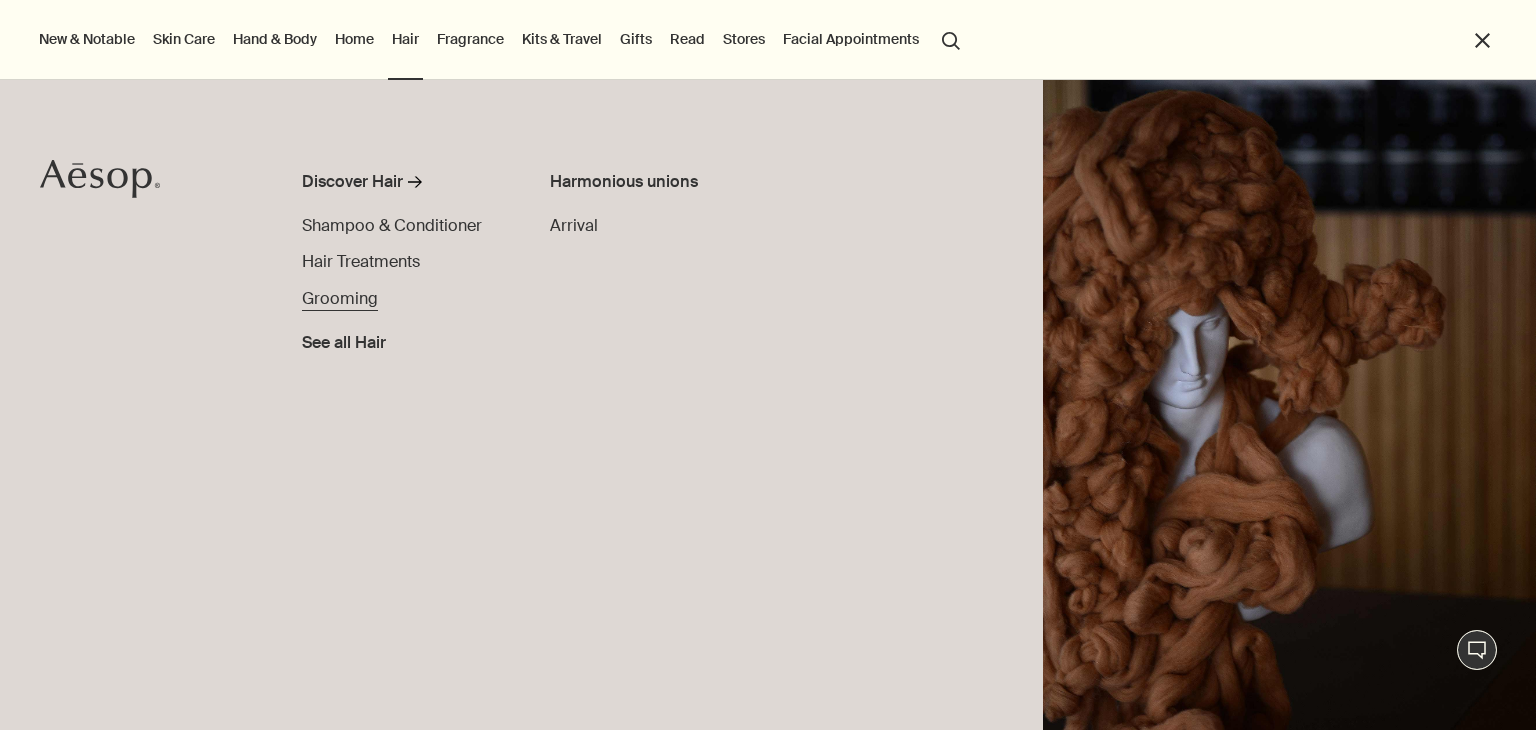 click on "Grooming" at bounding box center (340, 298) 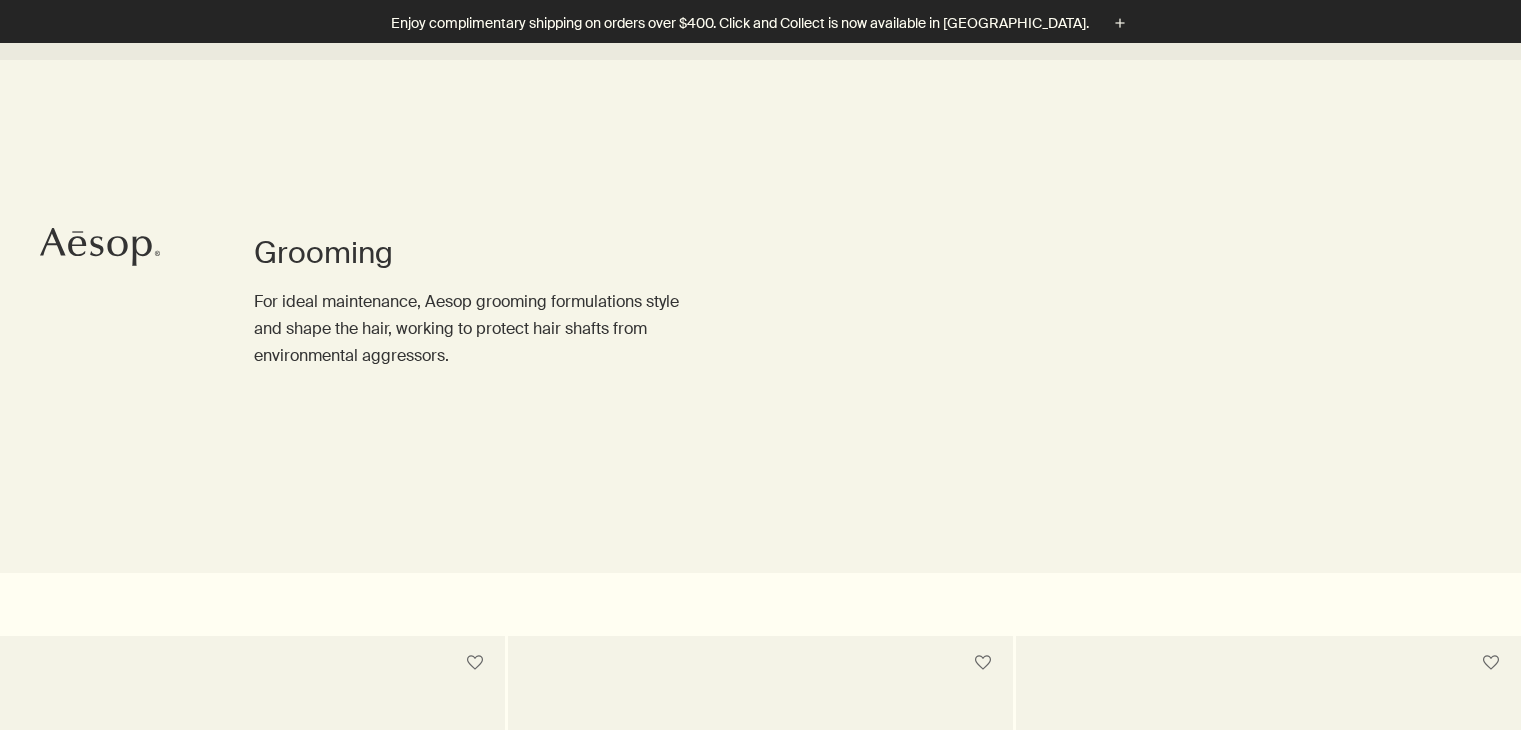 scroll, scrollTop: 700, scrollLeft: 0, axis: vertical 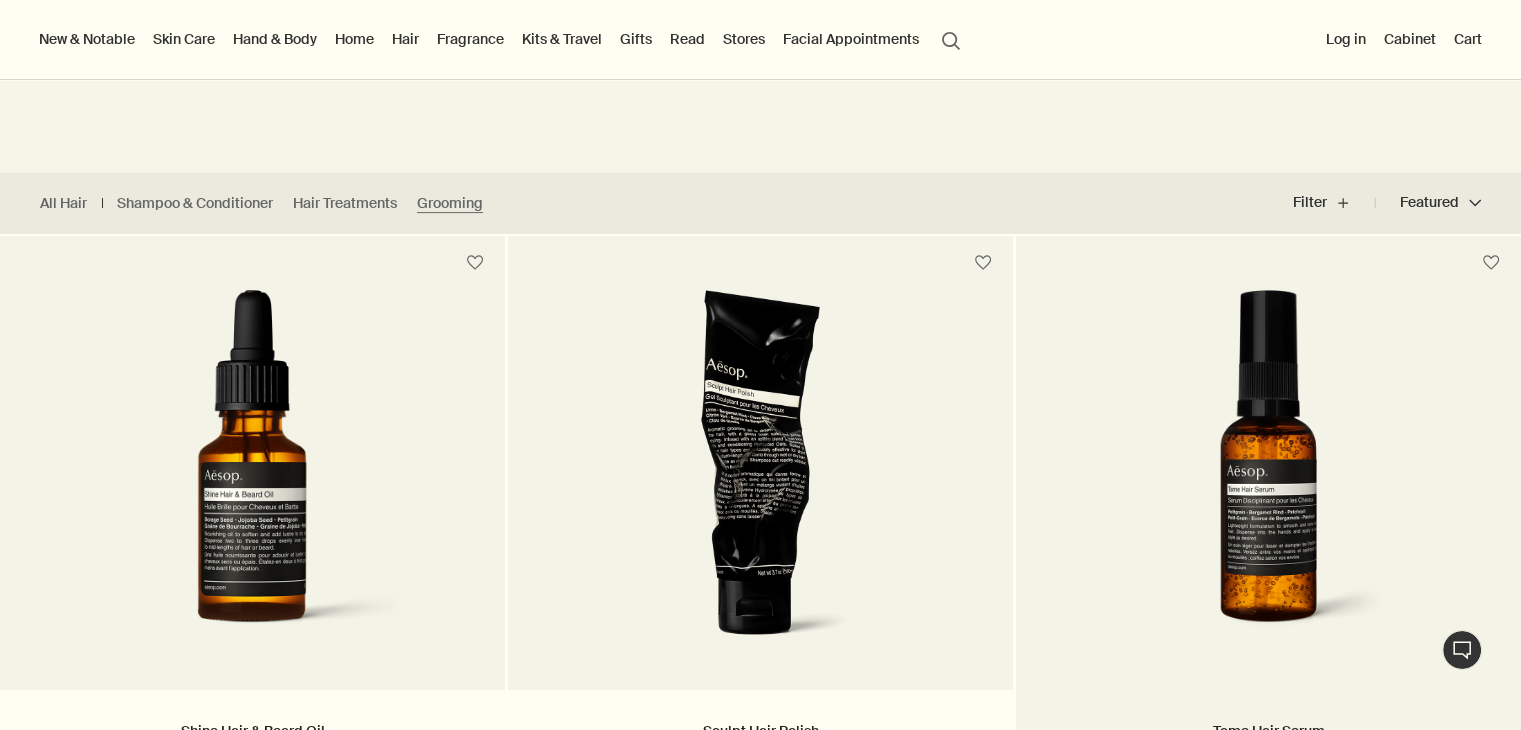 click at bounding box center (1268, 475) 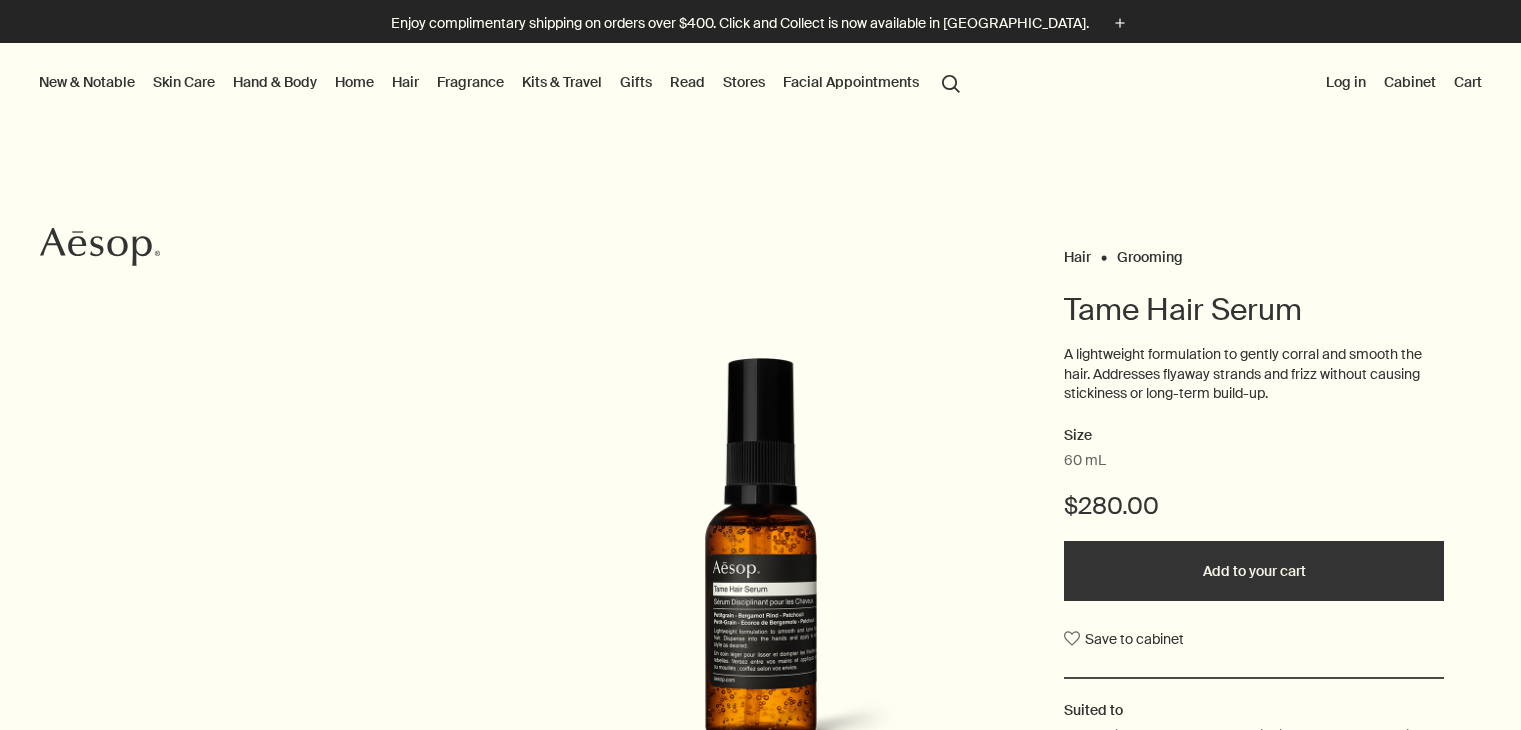 scroll, scrollTop: 0, scrollLeft: 0, axis: both 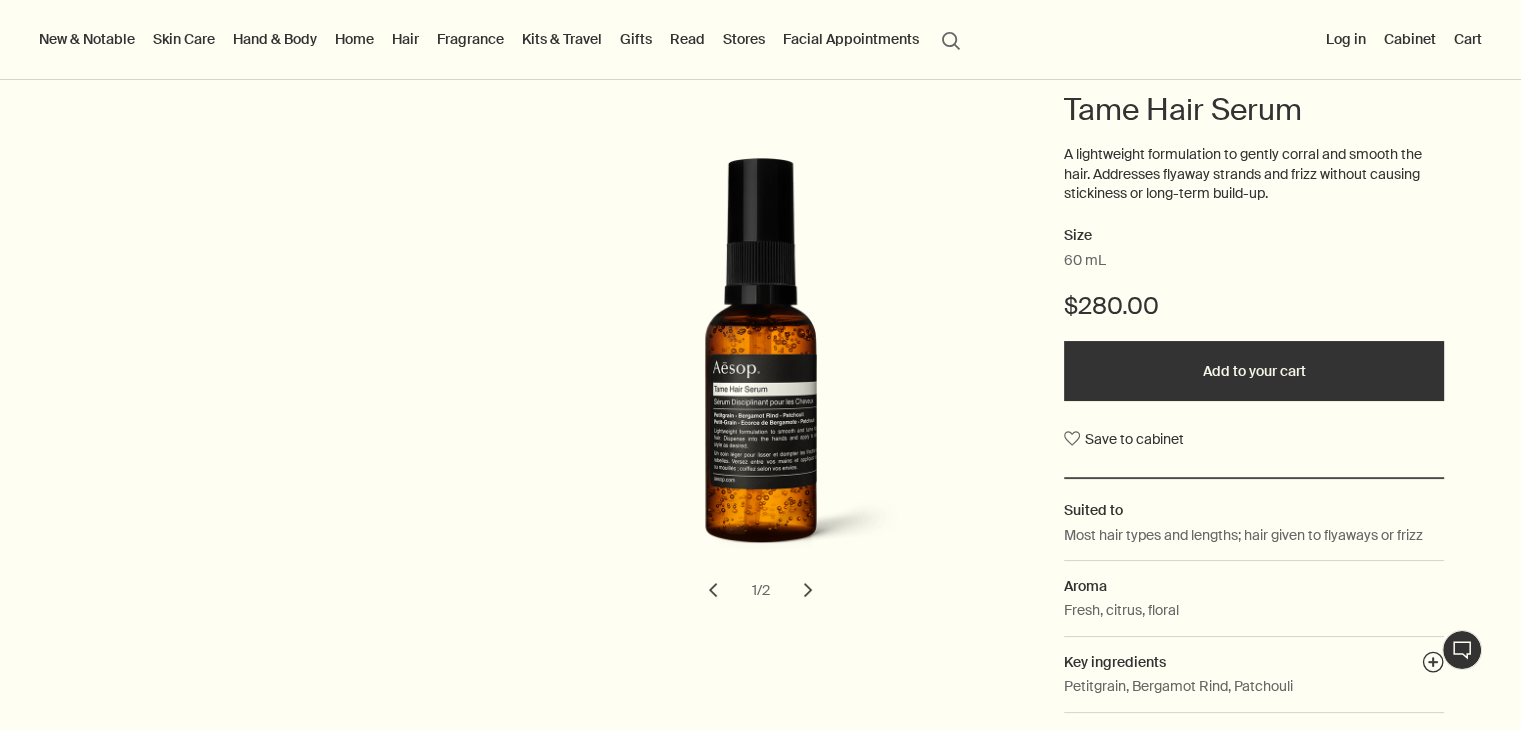 click on "chevron" at bounding box center (808, 590) 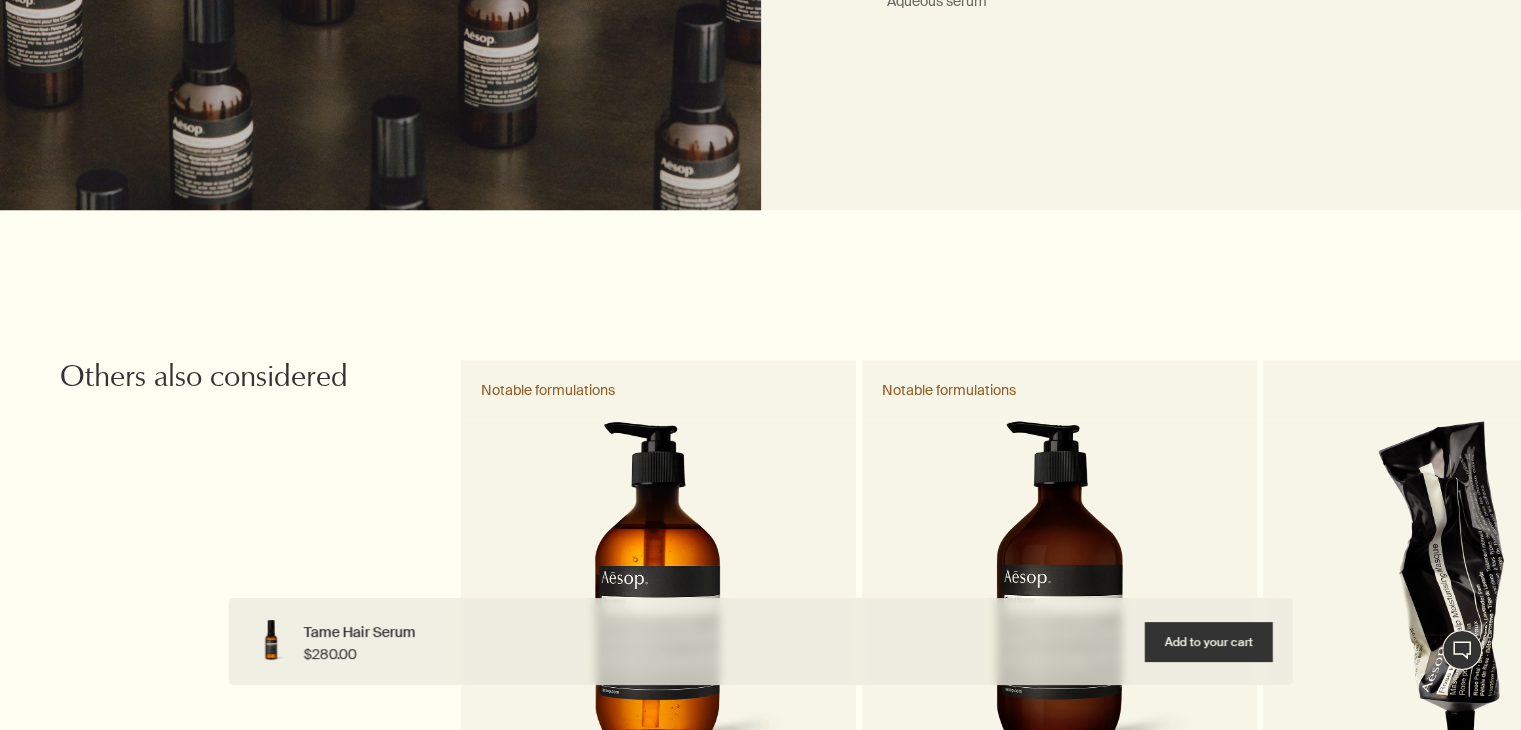 scroll, scrollTop: 2000, scrollLeft: 0, axis: vertical 